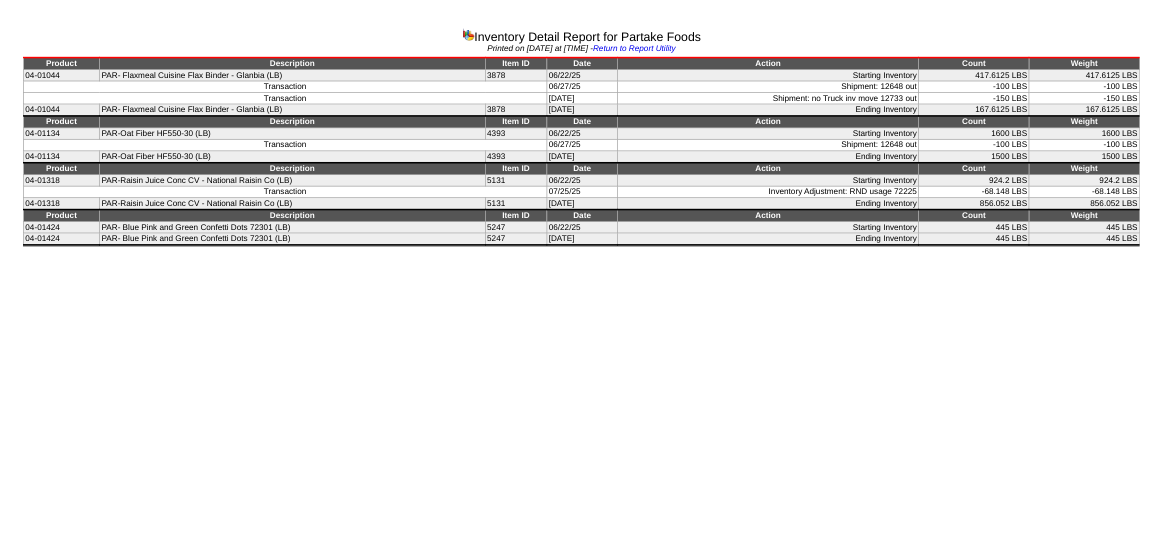 scroll, scrollTop: 0, scrollLeft: 0, axis: both 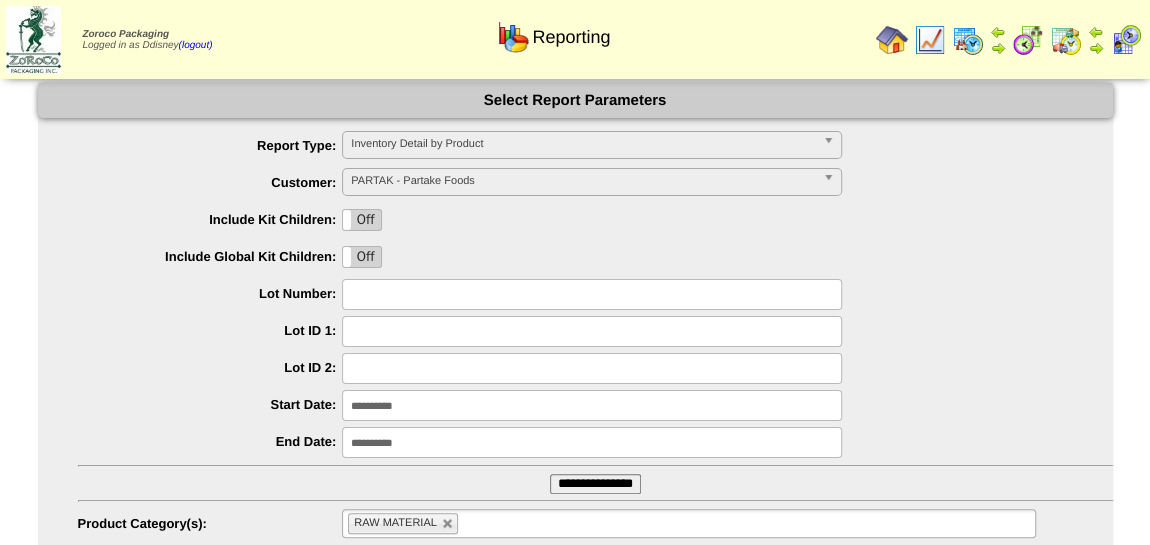 click at bounding box center [892, 40] 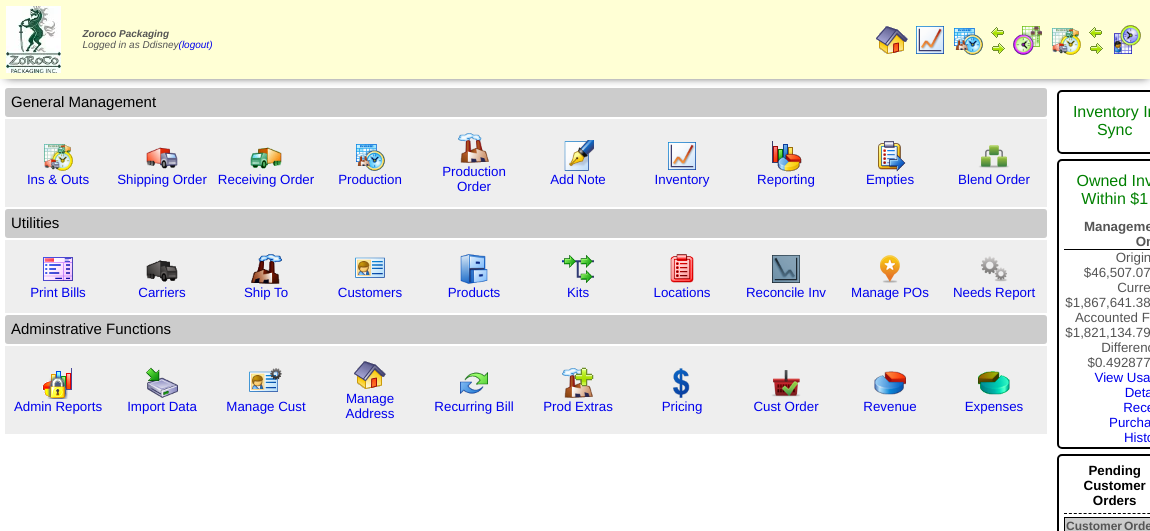 scroll, scrollTop: 0, scrollLeft: 0, axis: both 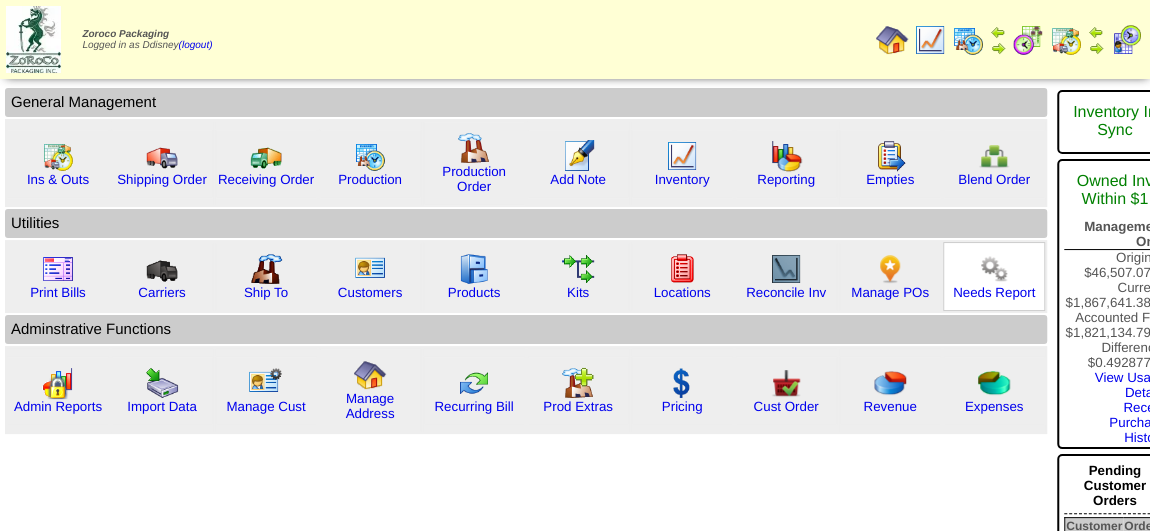 click at bounding box center (994, 269) 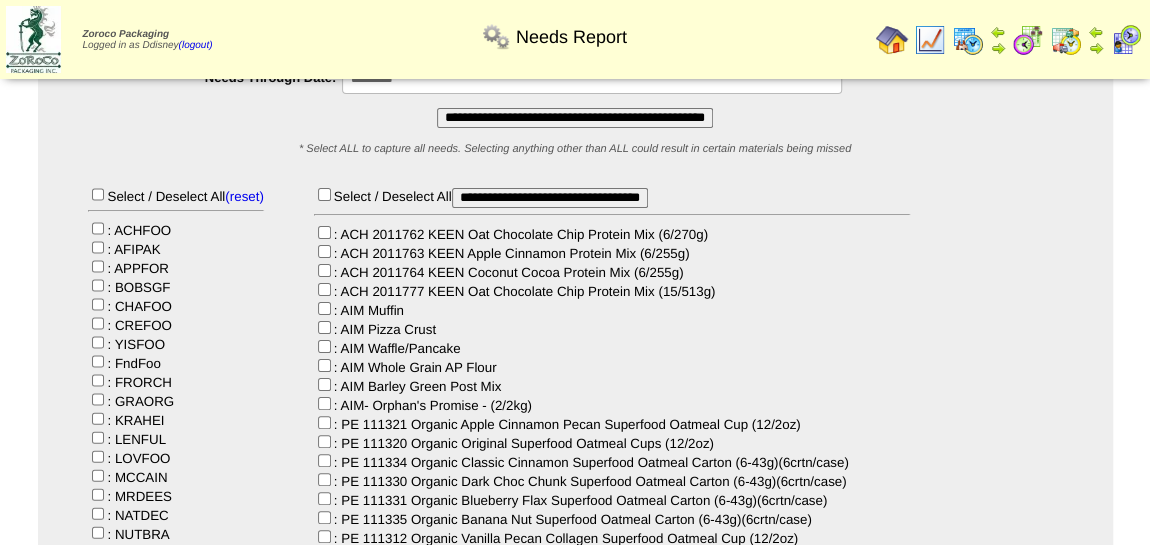 scroll, scrollTop: 363, scrollLeft: 0, axis: vertical 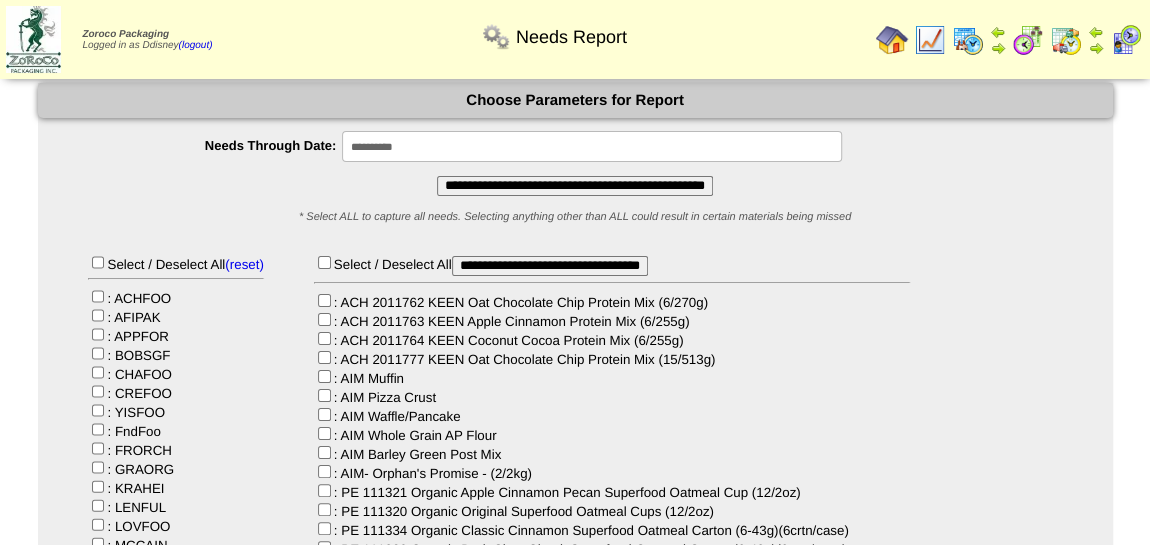 click on "**********" at bounding box center (575, 186) 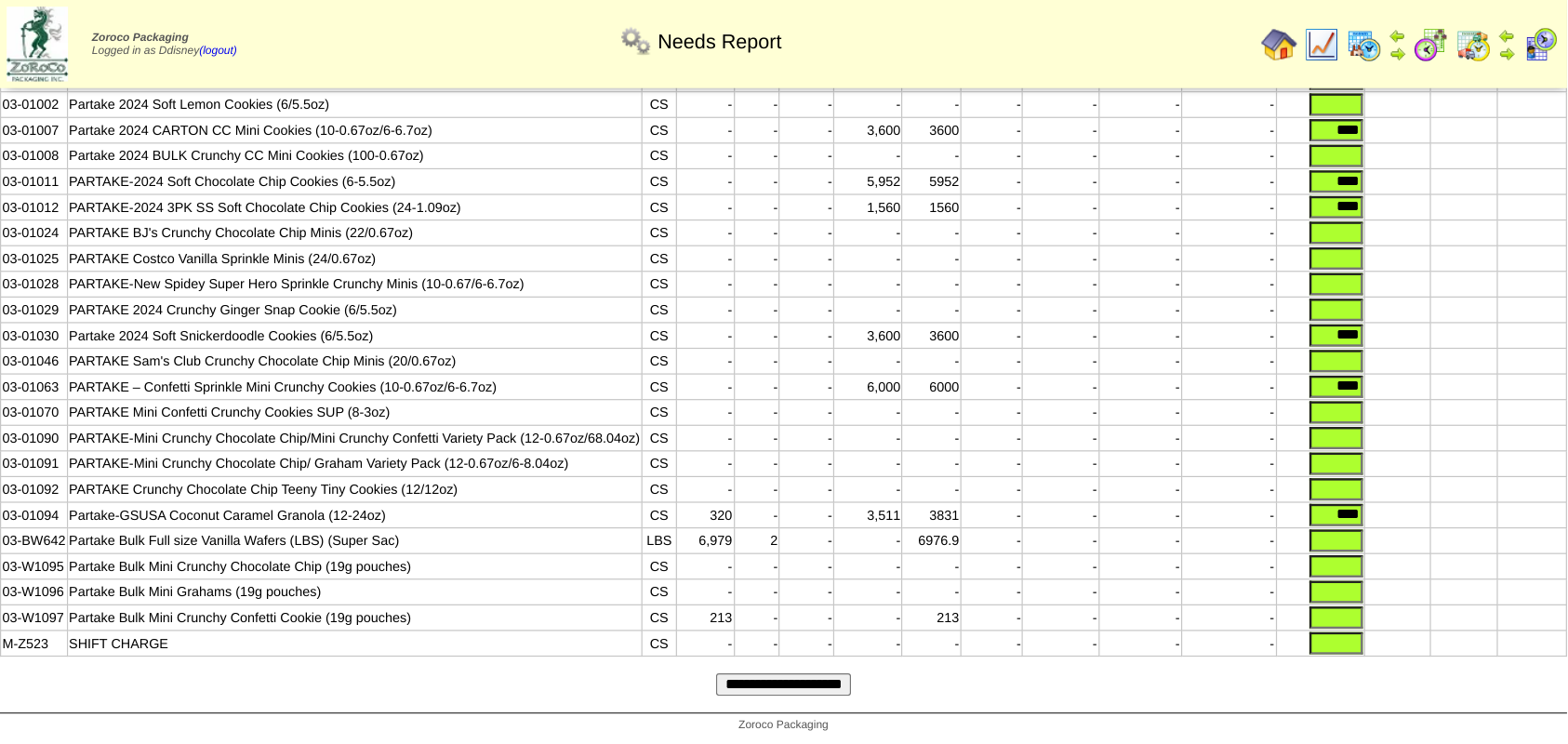 scroll, scrollTop: 199, scrollLeft: 0, axis: vertical 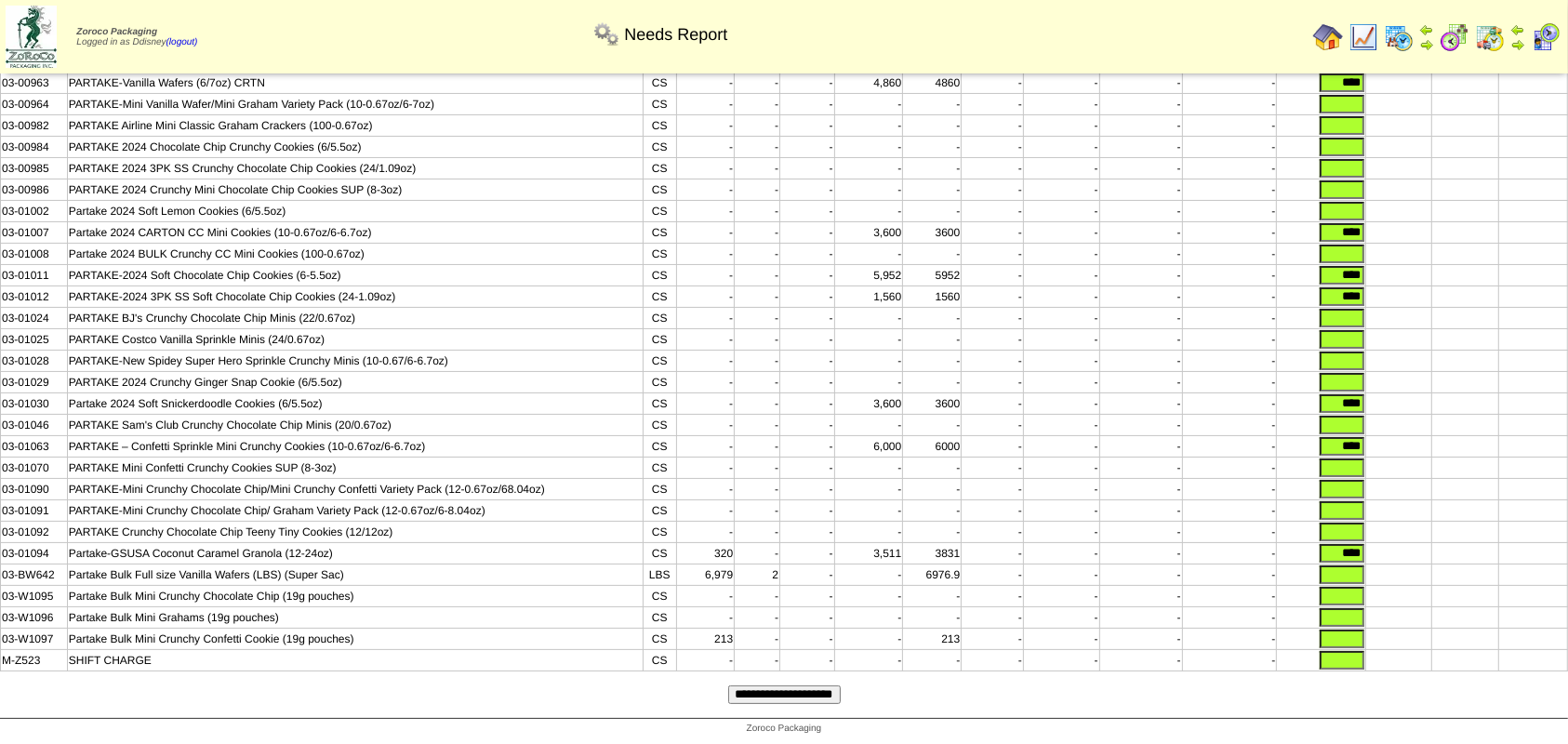 drag, startPoint x: 1026, startPoint y: 5, endPoint x: 1107, endPoint y: 350, distance: 354.3812 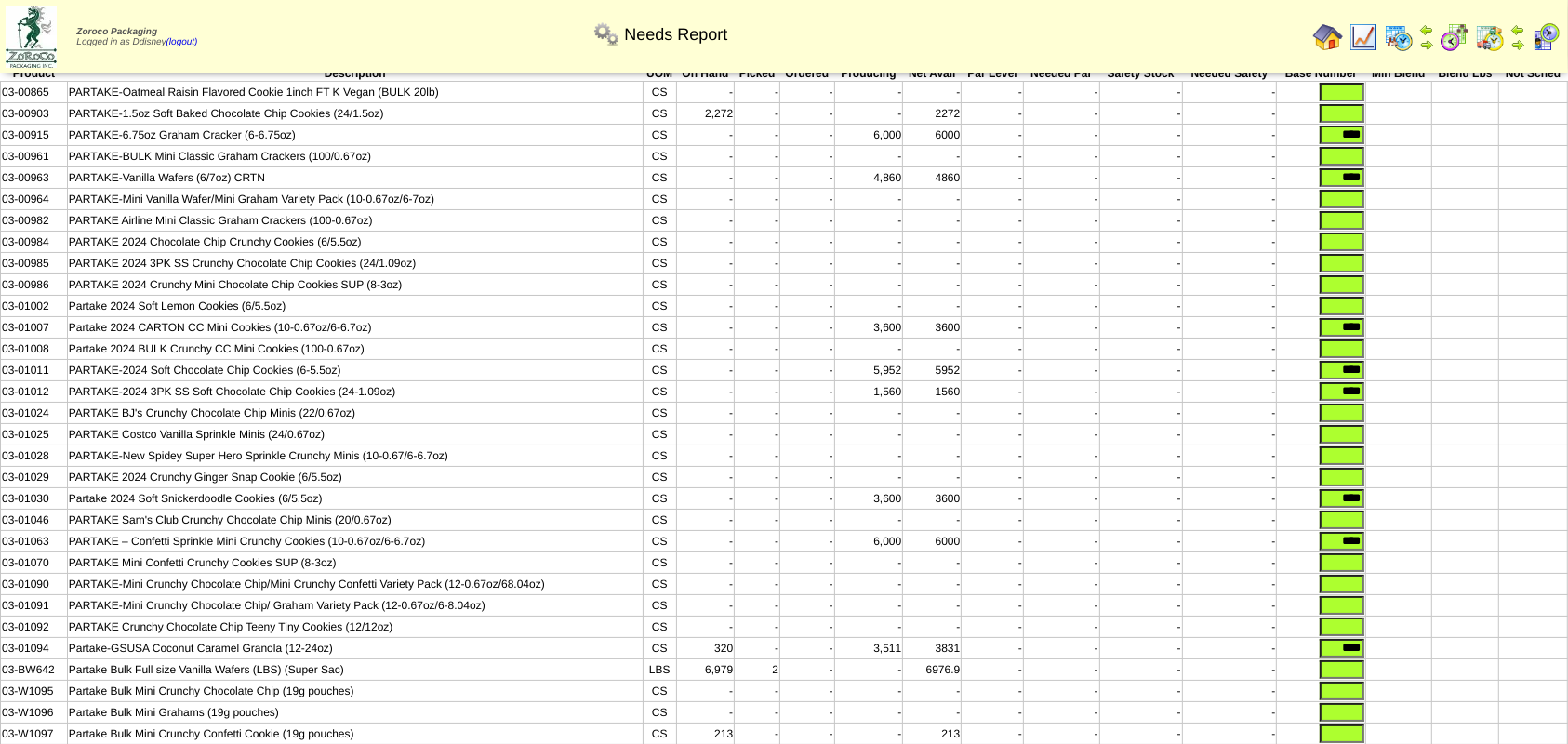 scroll, scrollTop: 124, scrollLeft: 0, axis: vertical 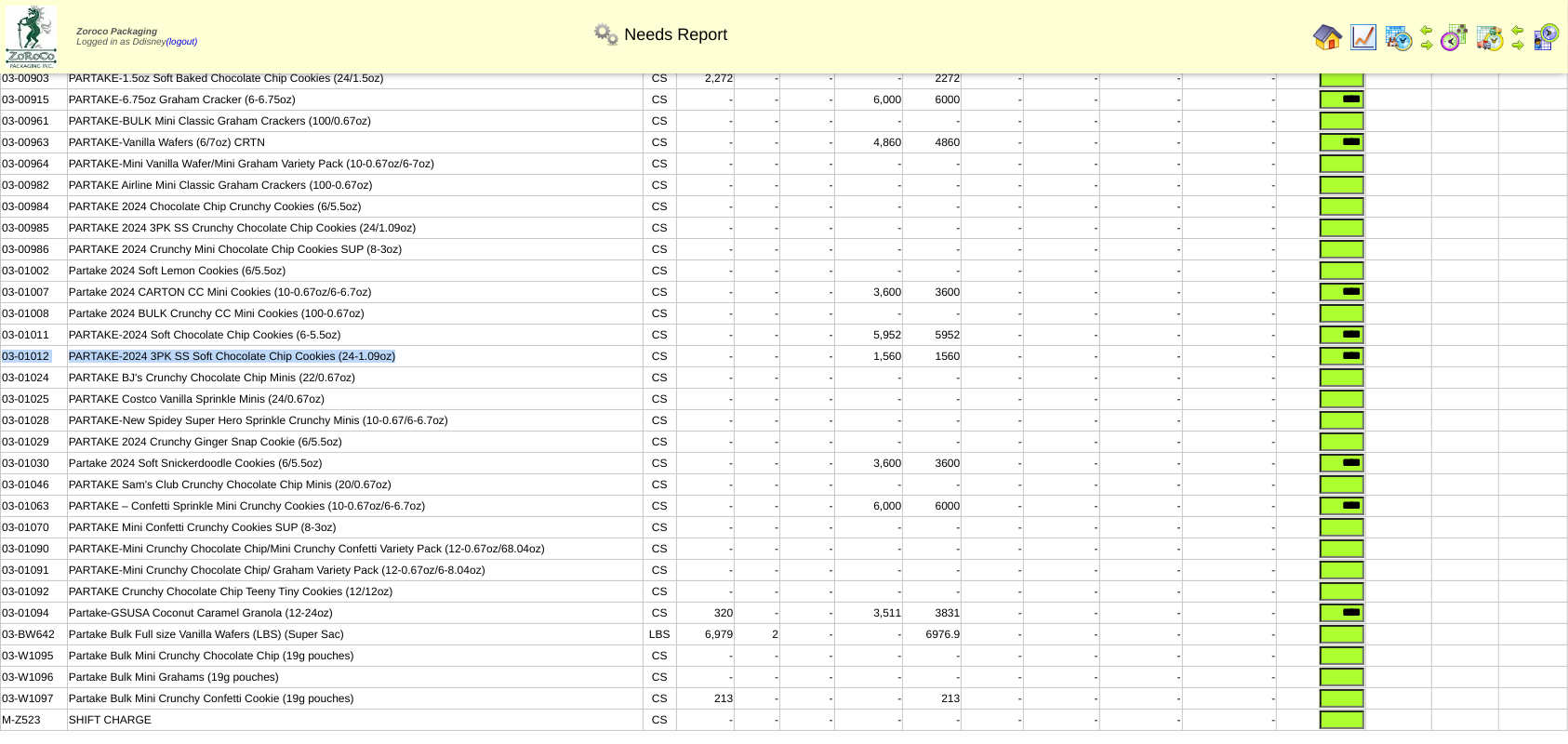 drag, startPoint x: 1, startPoint y: 363, endPoint x: 404, endPoint y: 364, distance: 403.00124 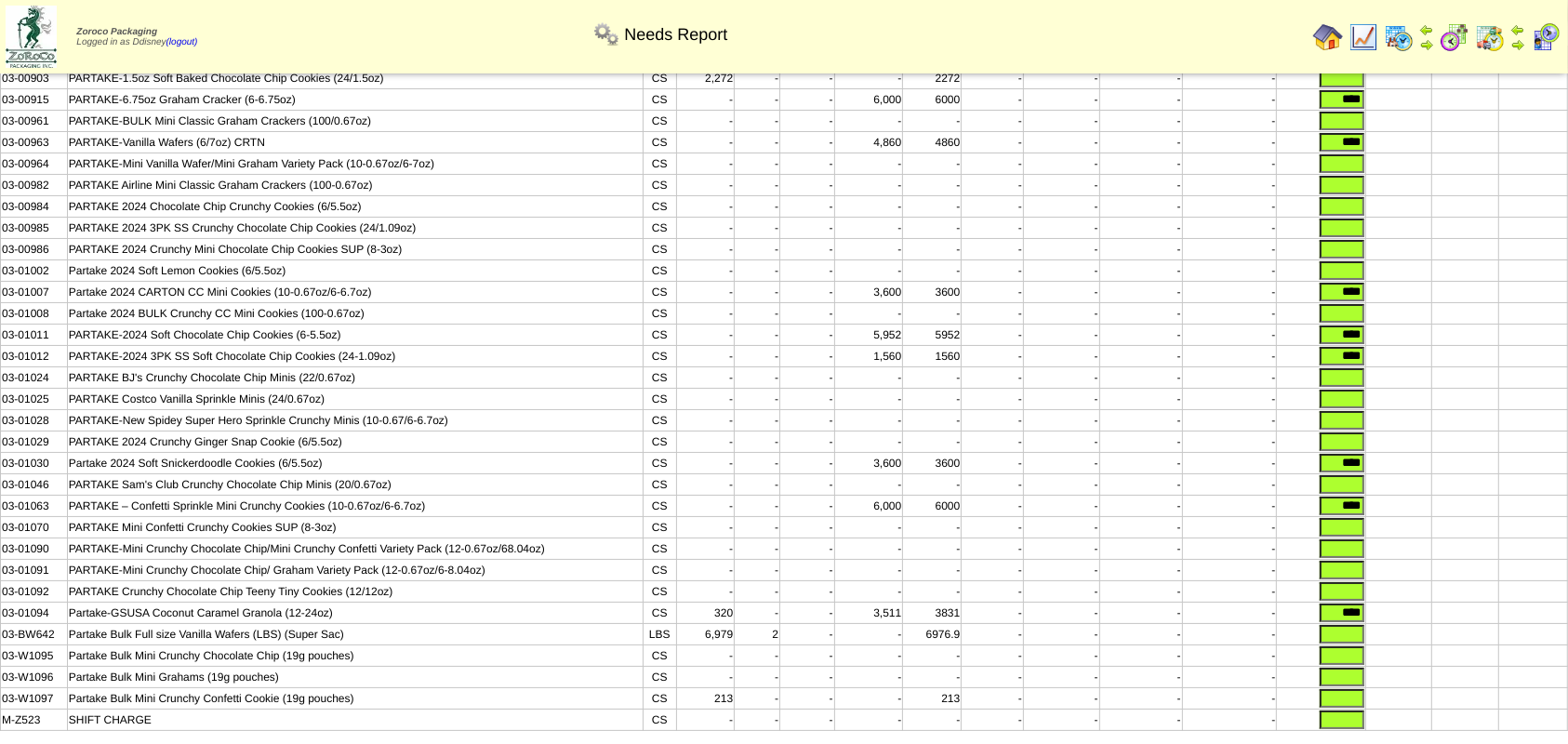 click on "PARTAKE-2024 Soft Chocolate Chip Cookies (6-5.5oz)" at bounding box center (354, 335) 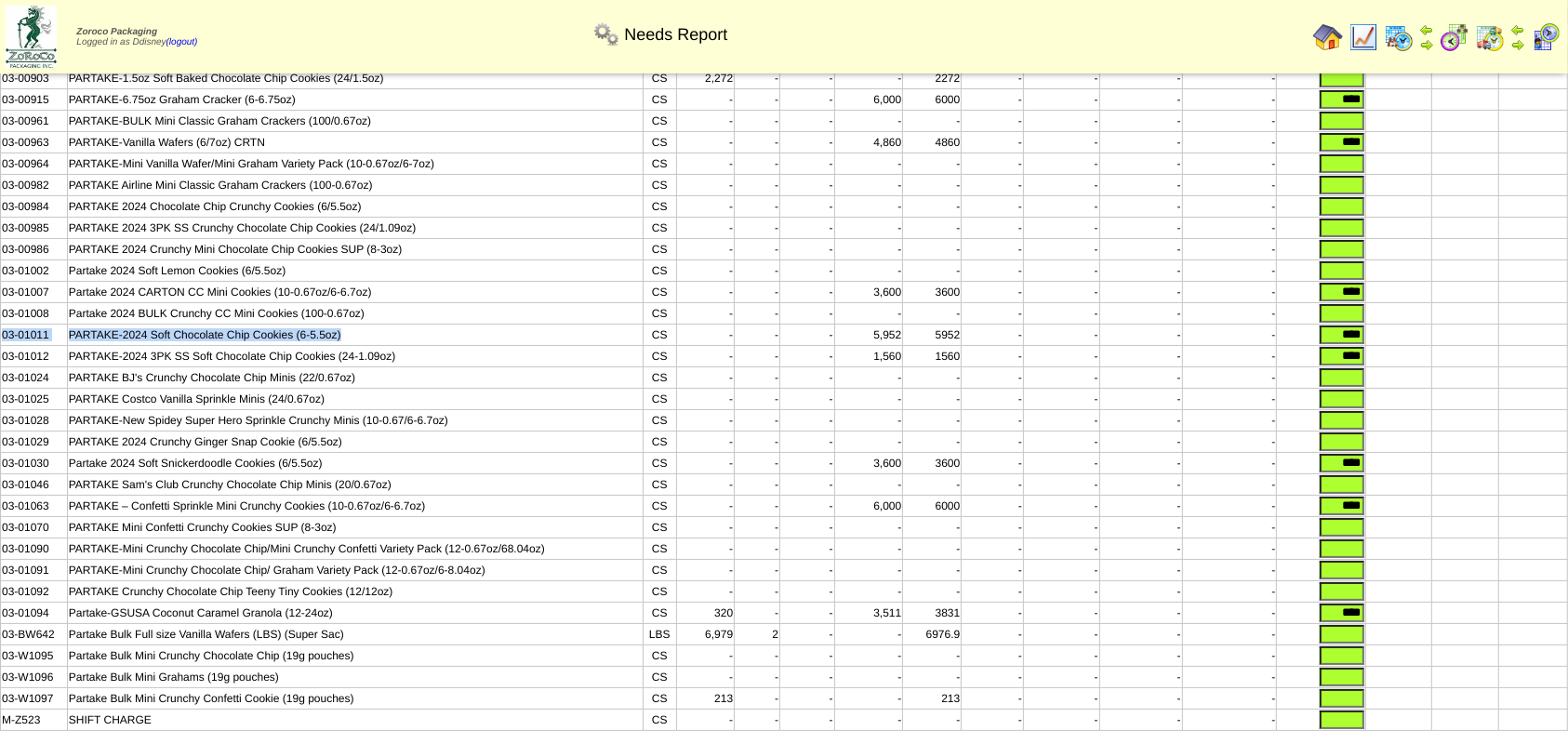 drag, startPoint x: 342, startPoint y: 339, endPoint x: 1, endPoint y: 347, distance: 341.09383 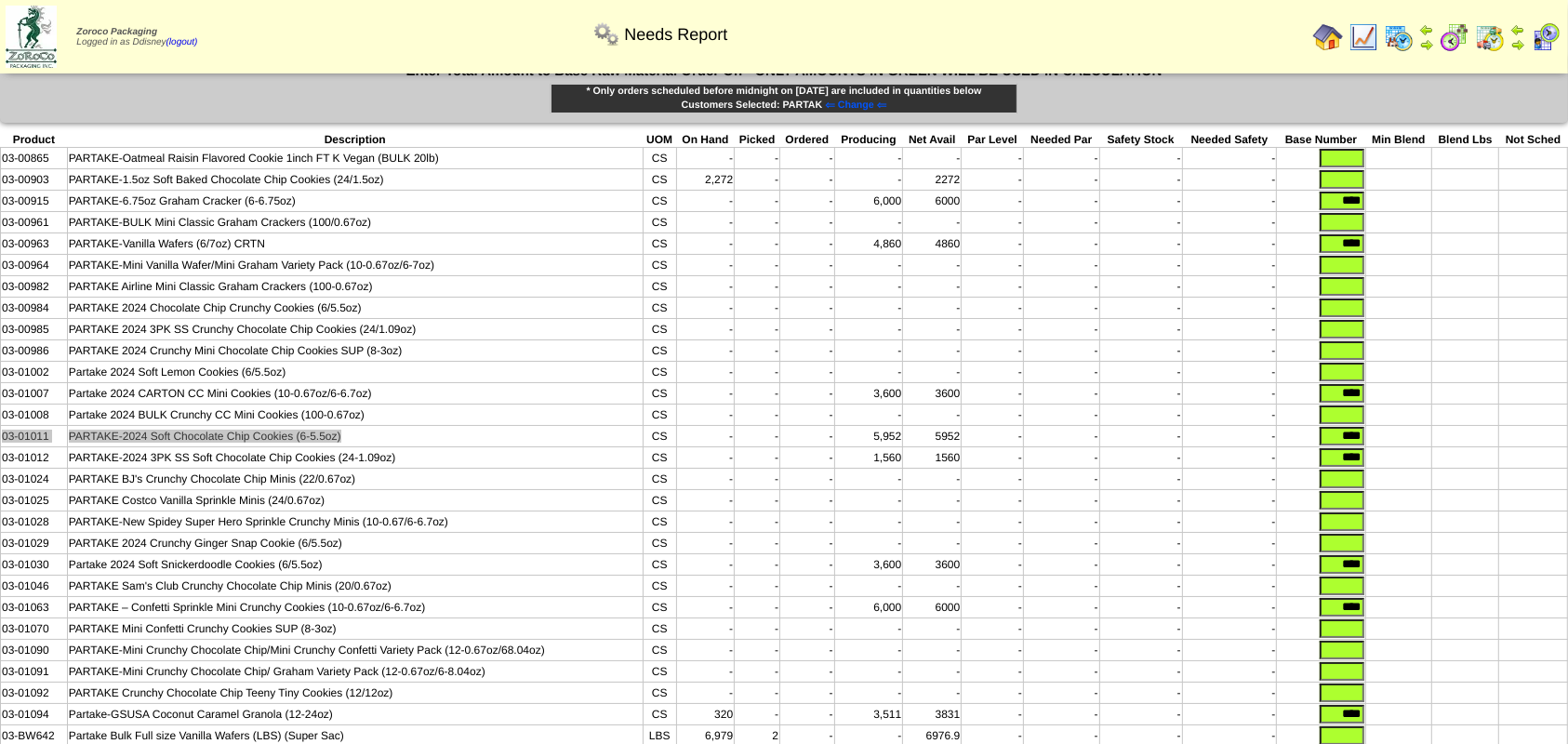scroll, scrollTop: 0, scrollLeft: 0, axis: both 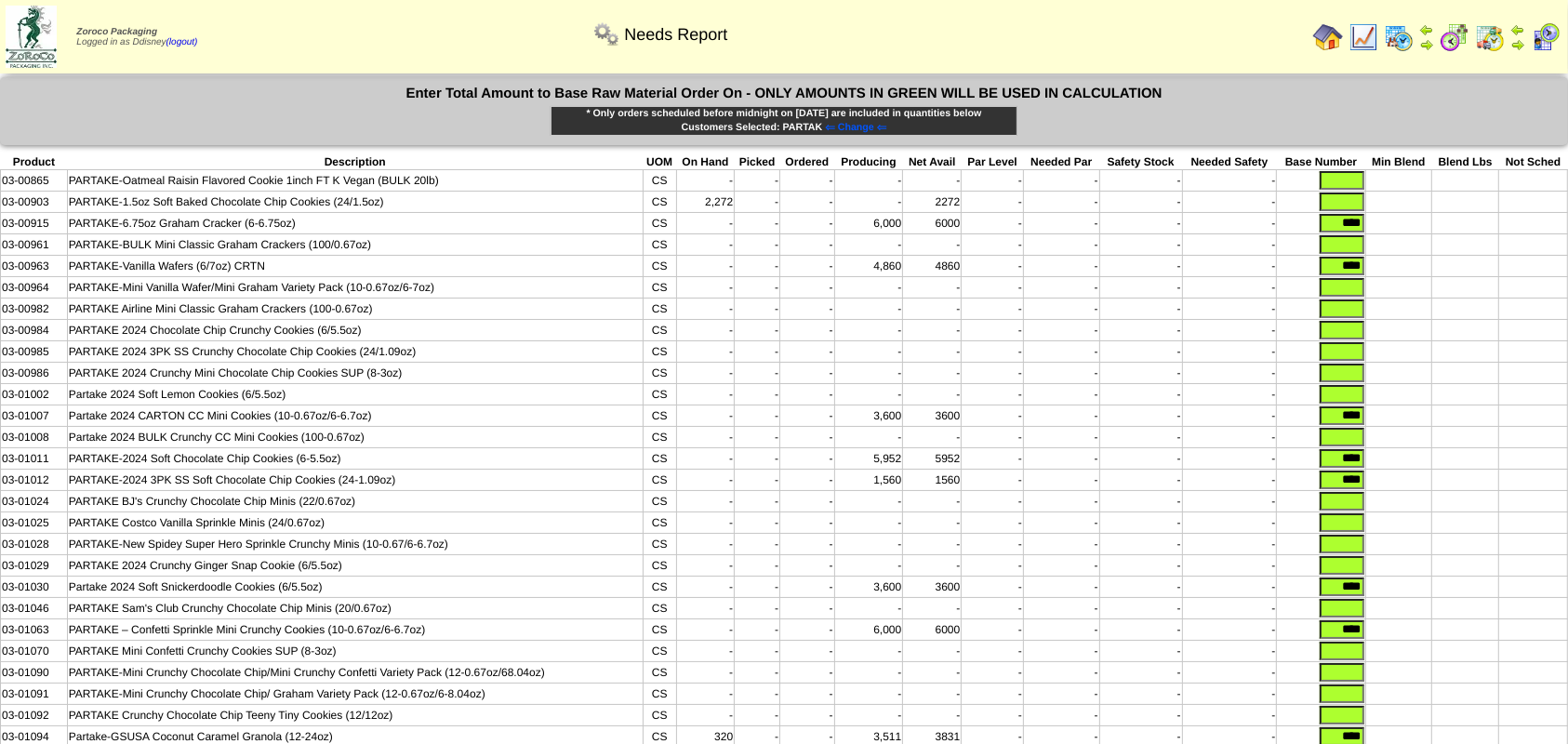 click on "PARTAKE-Mini Vanilla Wafer/Mini Graham Variety Pack (10-0.67oz/6-7oz)" at bounding box center (354, 287) 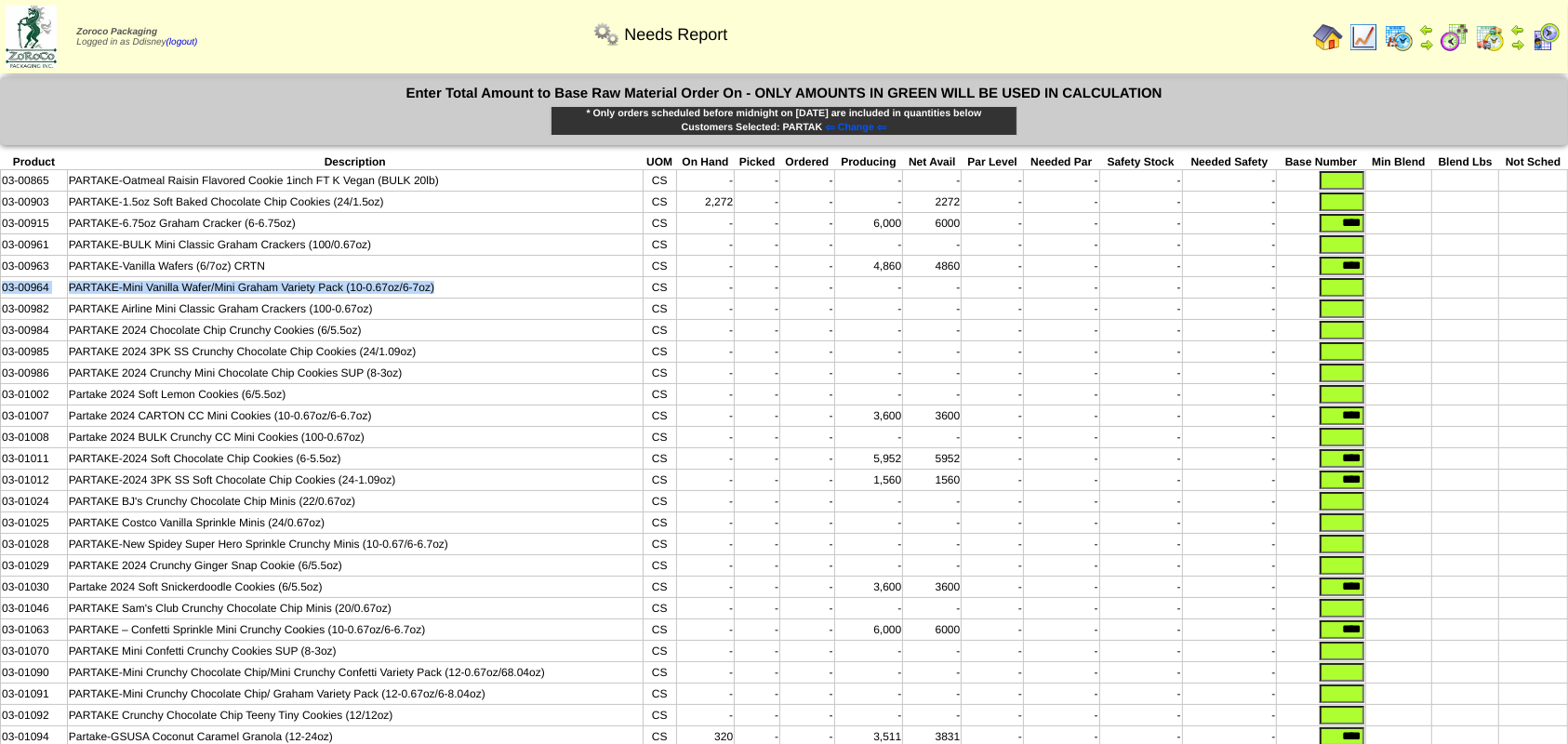 drag, startPoint x: 448, startPoint y: 286, endPoint x: 0, endPoint y: 296, distance: 448.11159 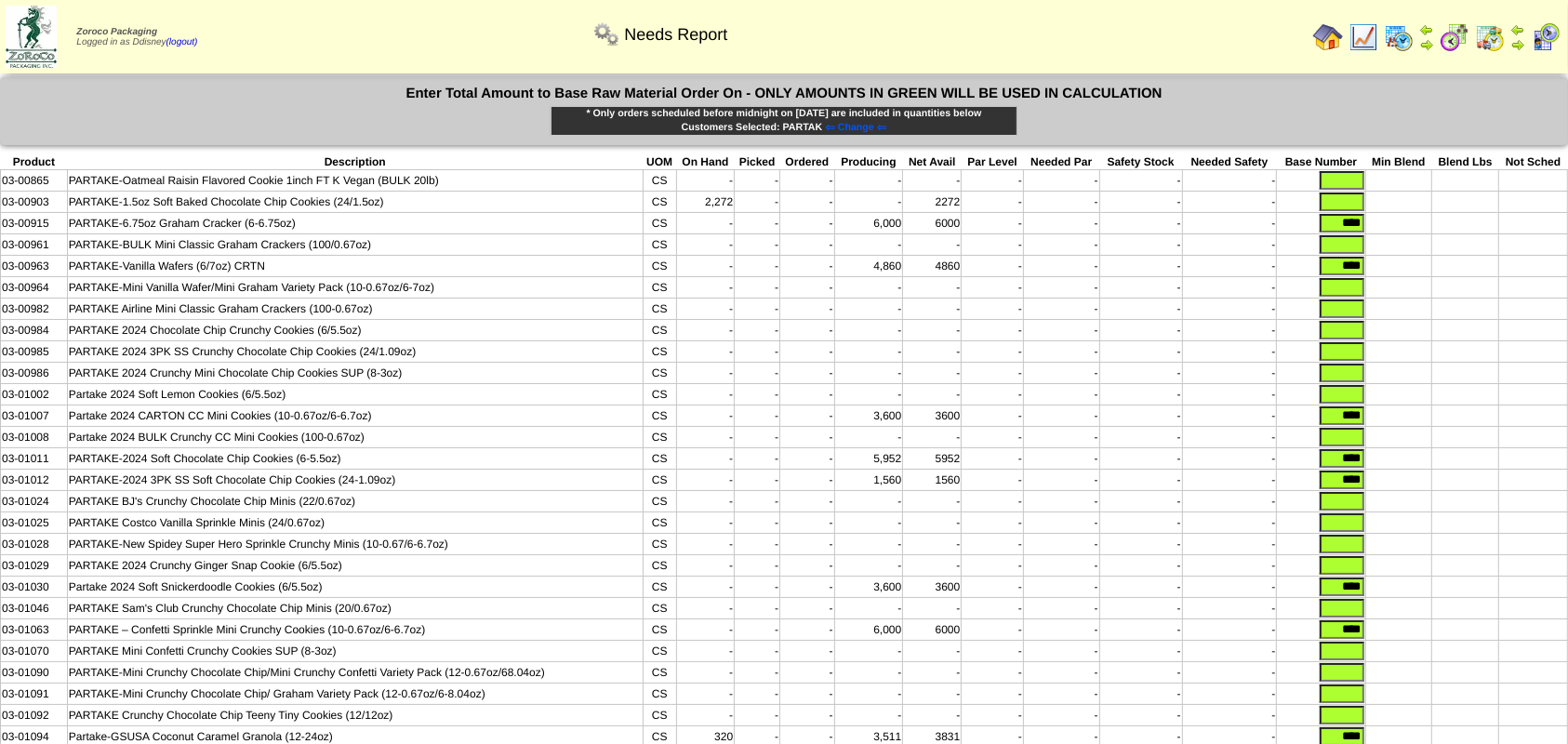 click on "PARTAKE-6.75oz Graham Cracker (6-6.75oz)" at bounding box center (354, 223) 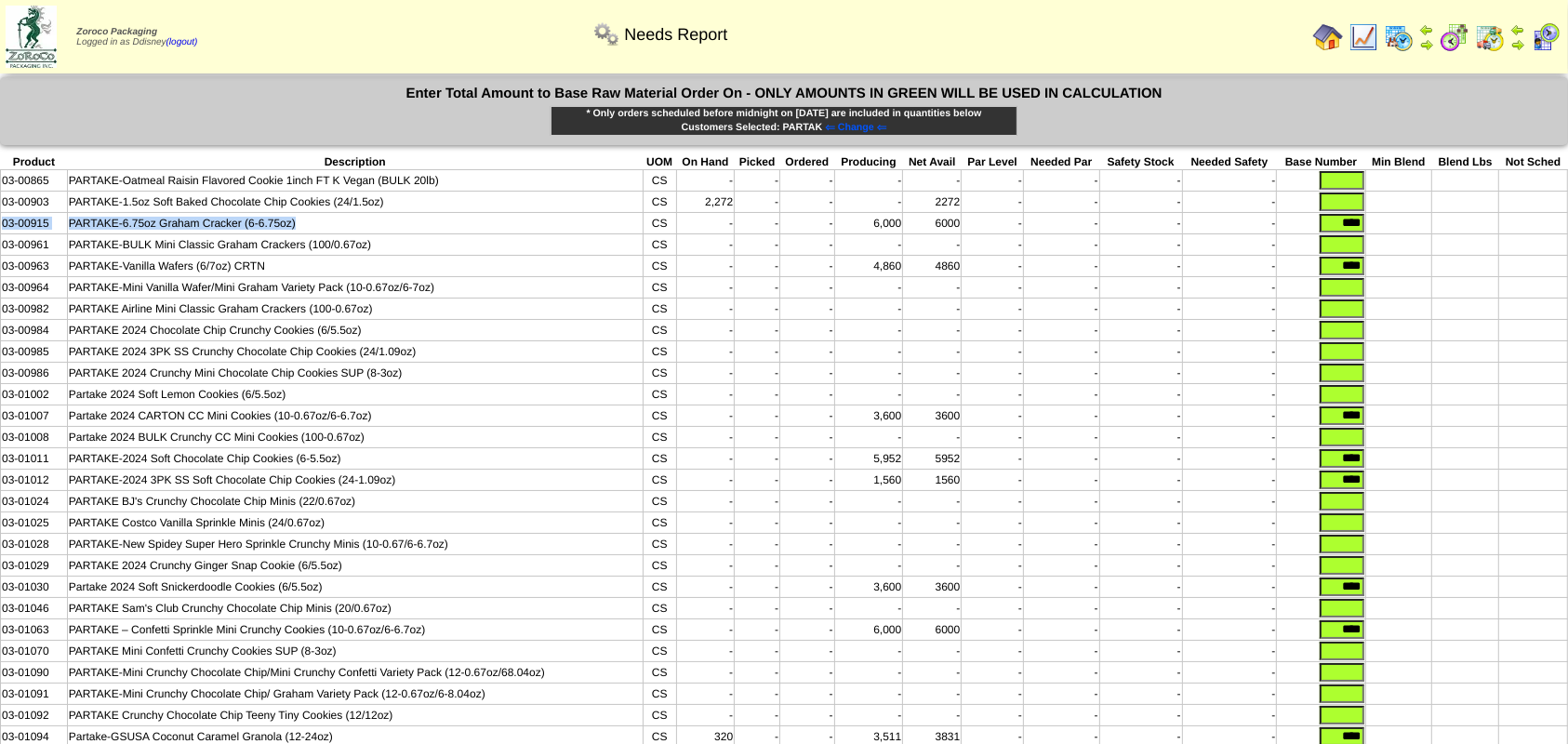 drag, startPoint x: 317, startPoint y: 220, endPoint x: 0, endPoint y: 229, distance: 317.12773 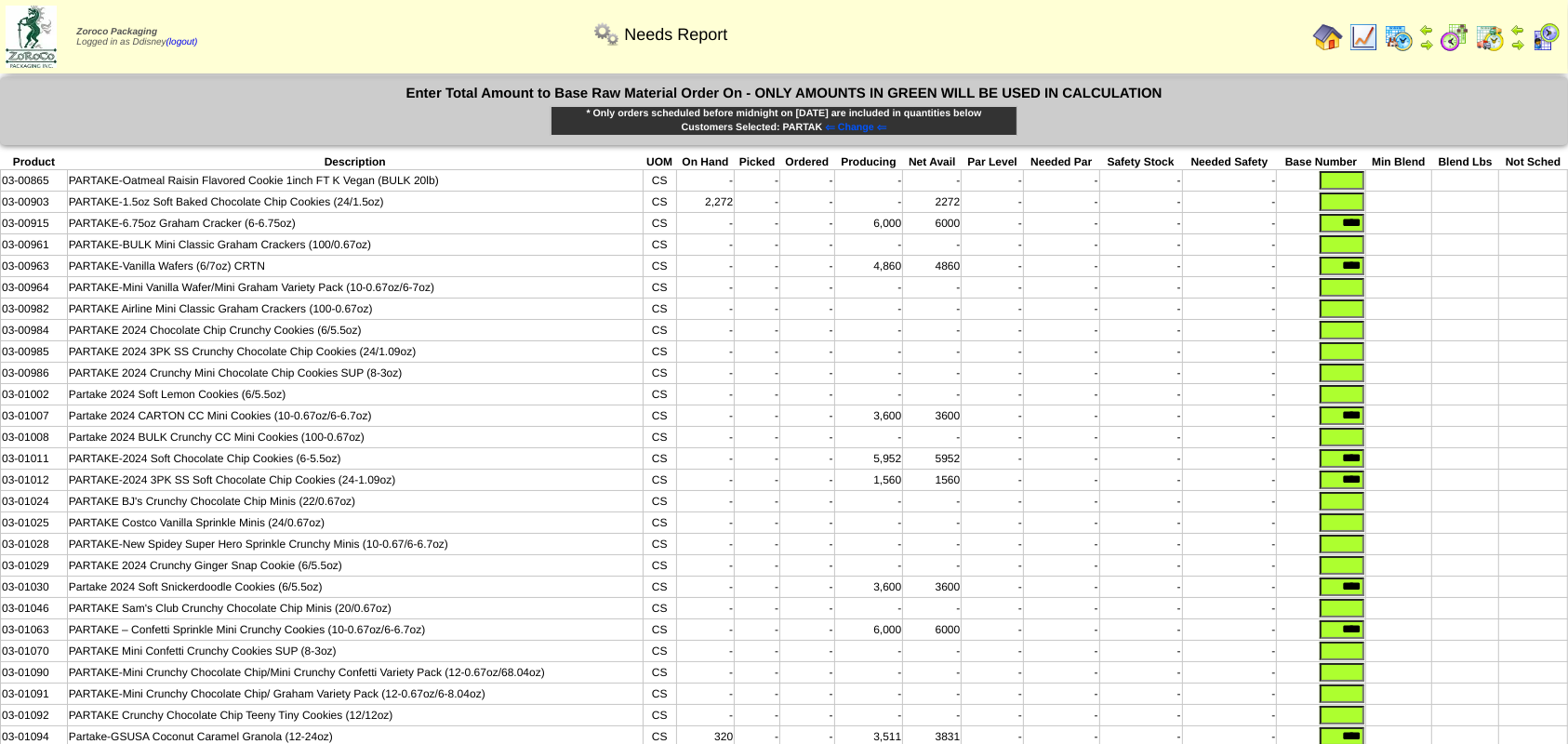 click on "PARTAKE-Vanilla Wafers (6/7oz) CRTN" at bounding box center (354, 266) 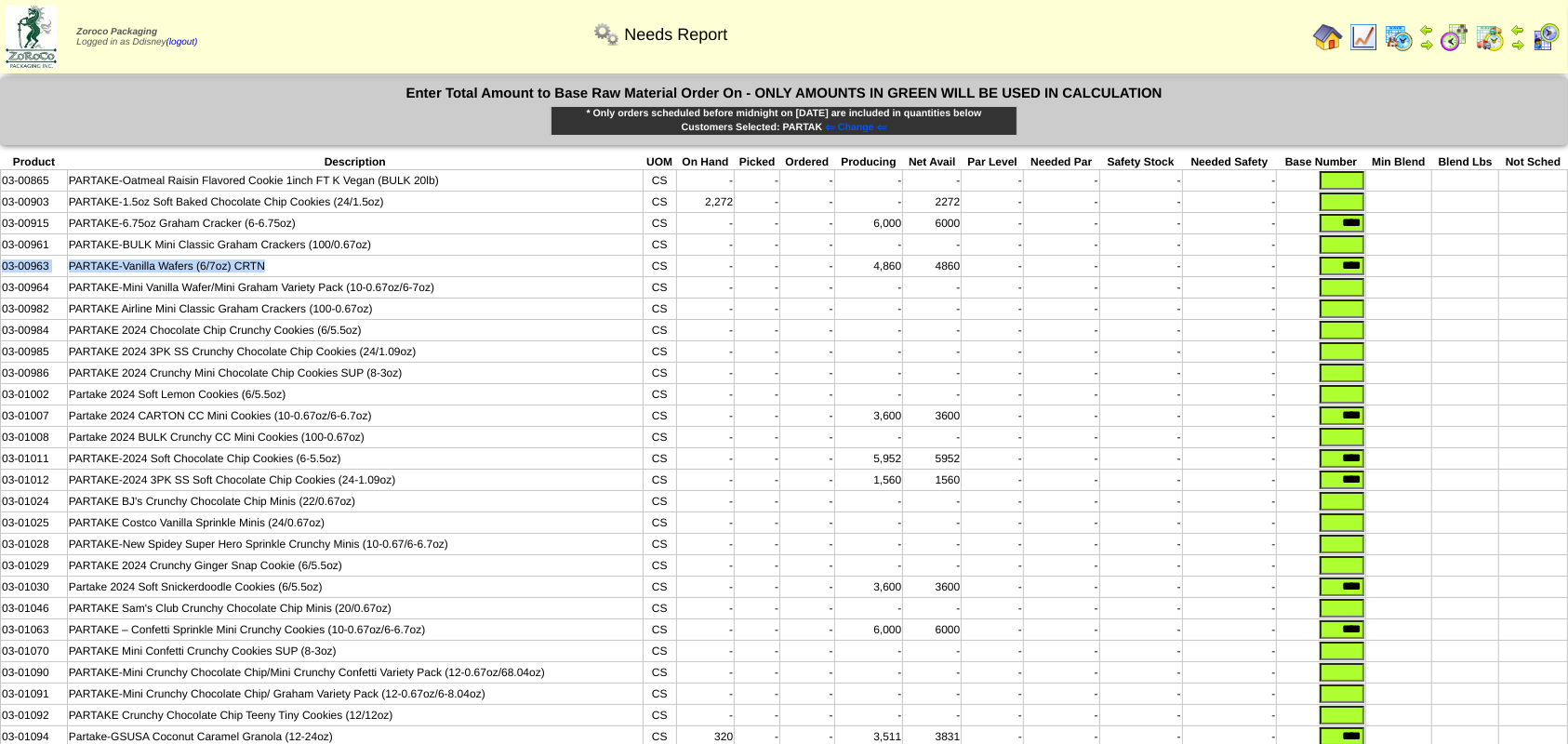drag, startPoint x: 303, startPoint y: 266, endPoint x: 0, endPoint y: 266, distance: 303 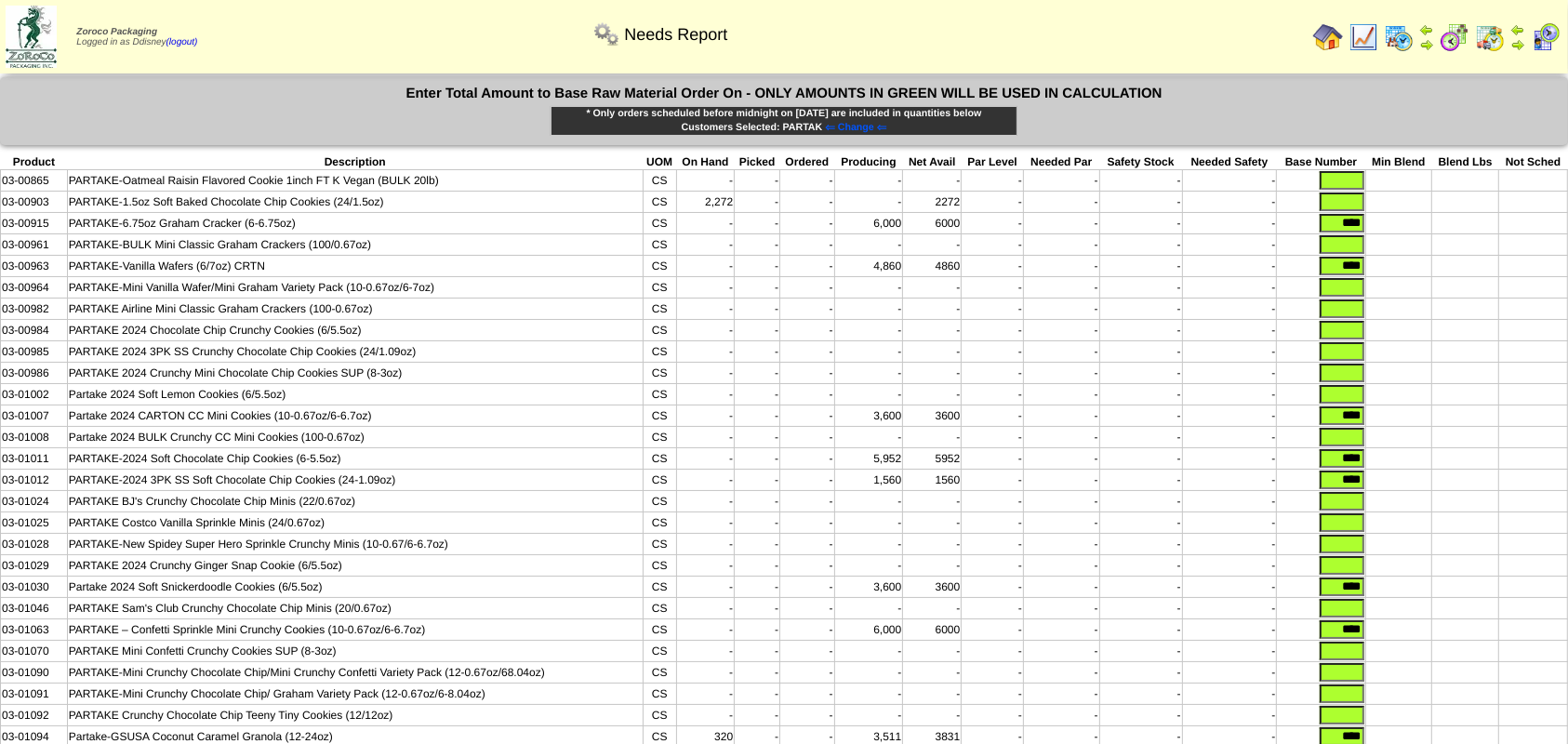 click on "Partake 2024 CARTON CC Mini Cookies (10-0.67oz/6-6.7oz)" at bounding box center [354, 416] 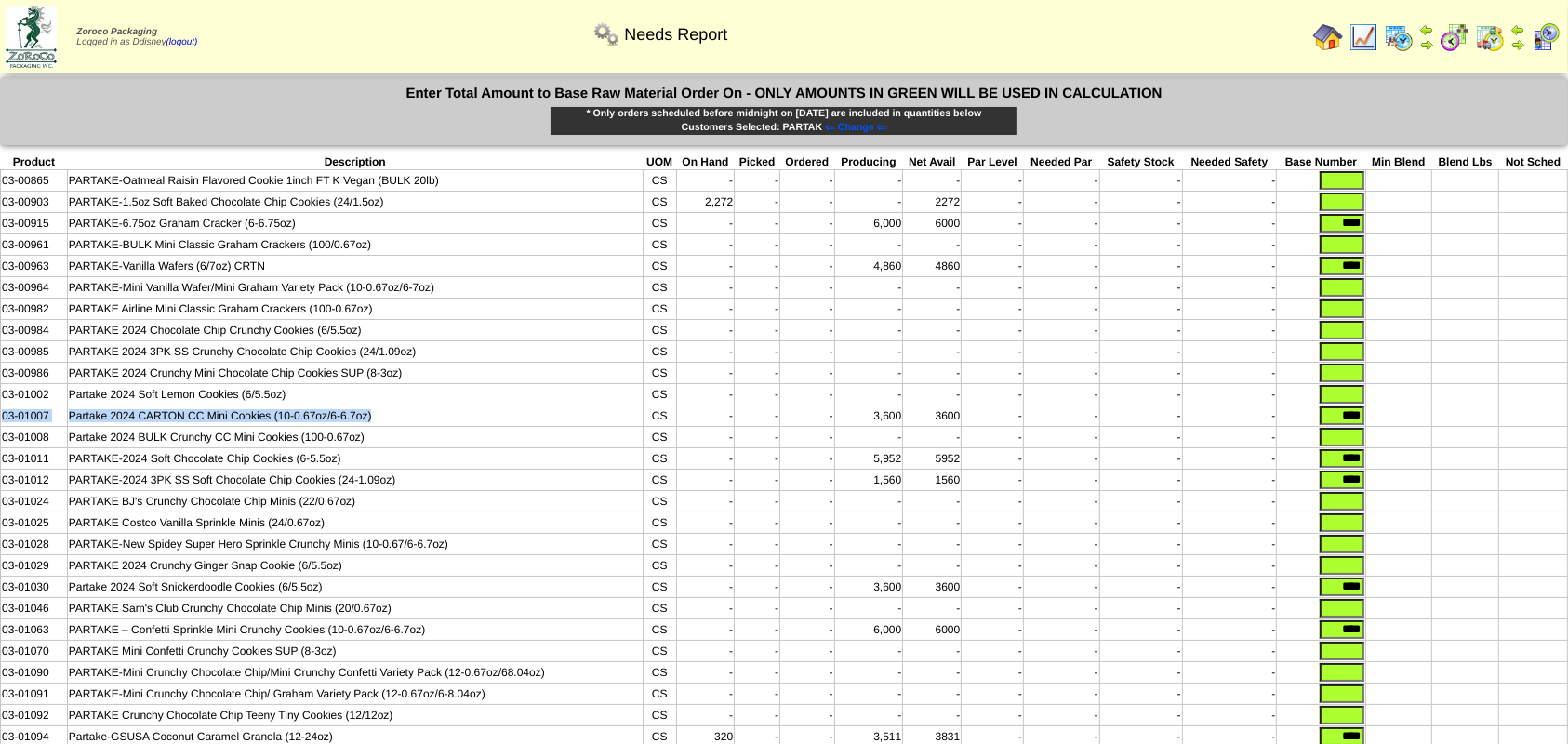 drag, startPoint x: 384, startPoint y: 420, endPoint x: 0, endPoint y: 425, distance: 384.03255 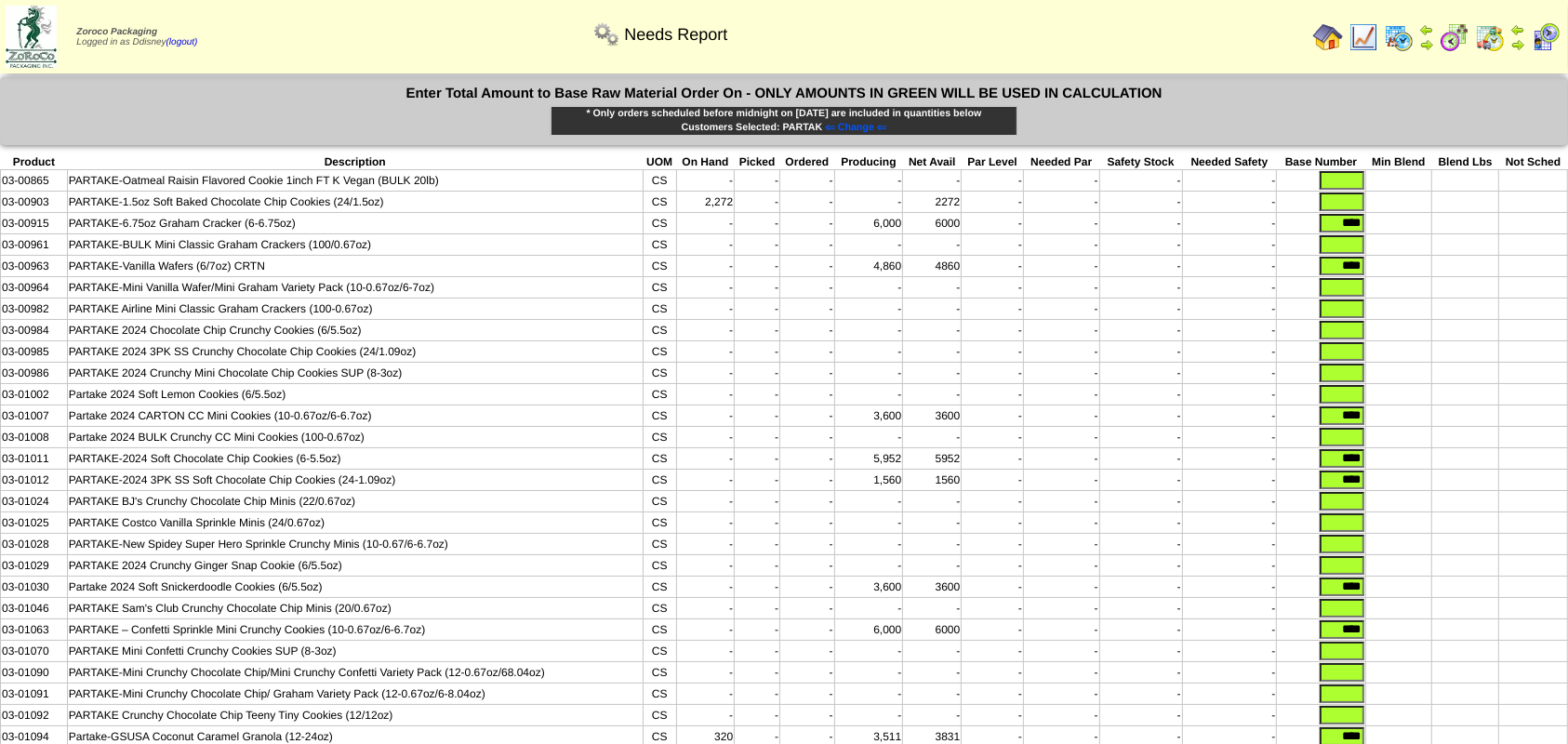 click on "PARTAKE – Confetti Sprinkle Mini Crunchy Cookies (10-0.67oz/6-6.7oz)" at bounding box center [354, 630] 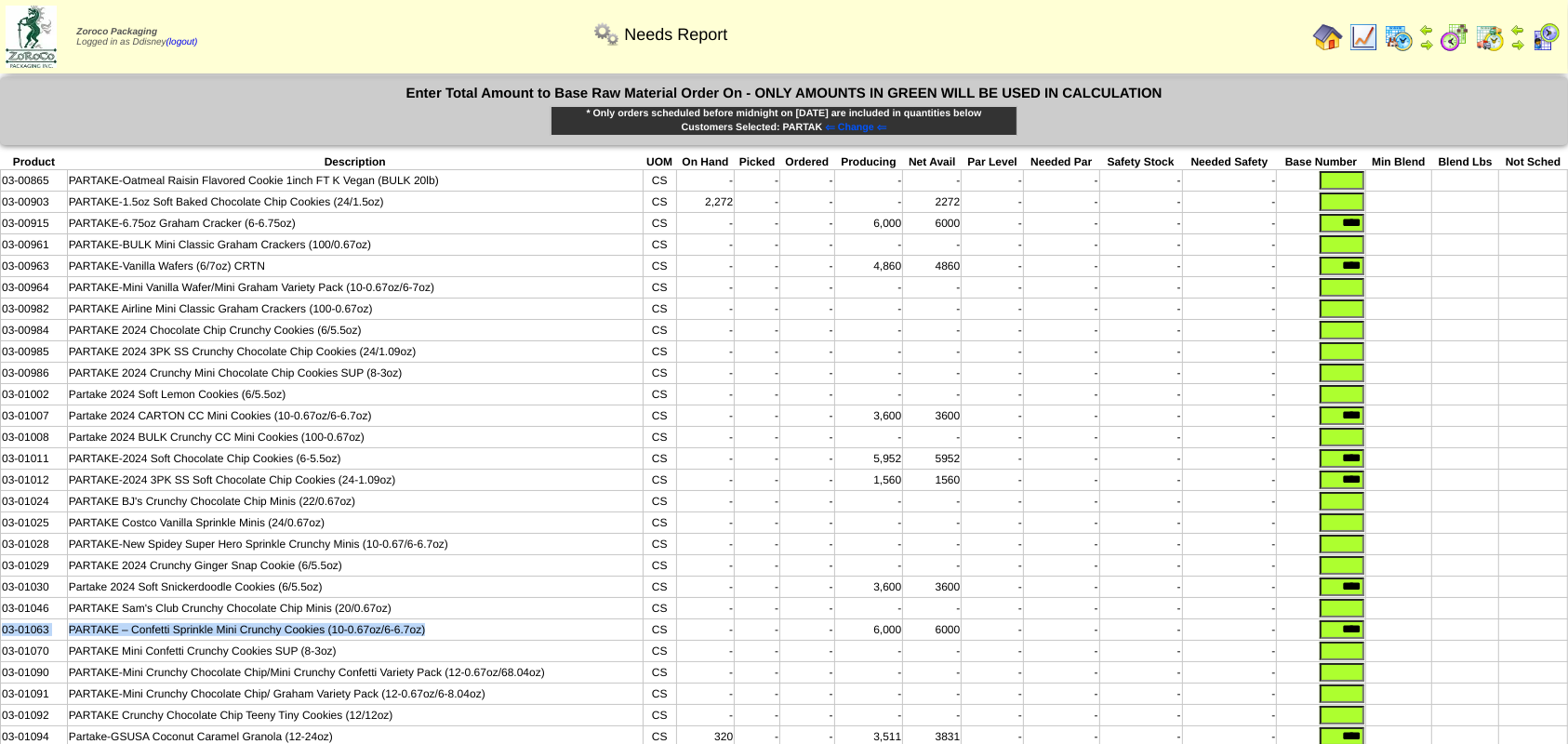 drag, startPoint x: 427, startPoint y: 641, endPoint x: 0, endPoint y: 644, distance: 427.0105 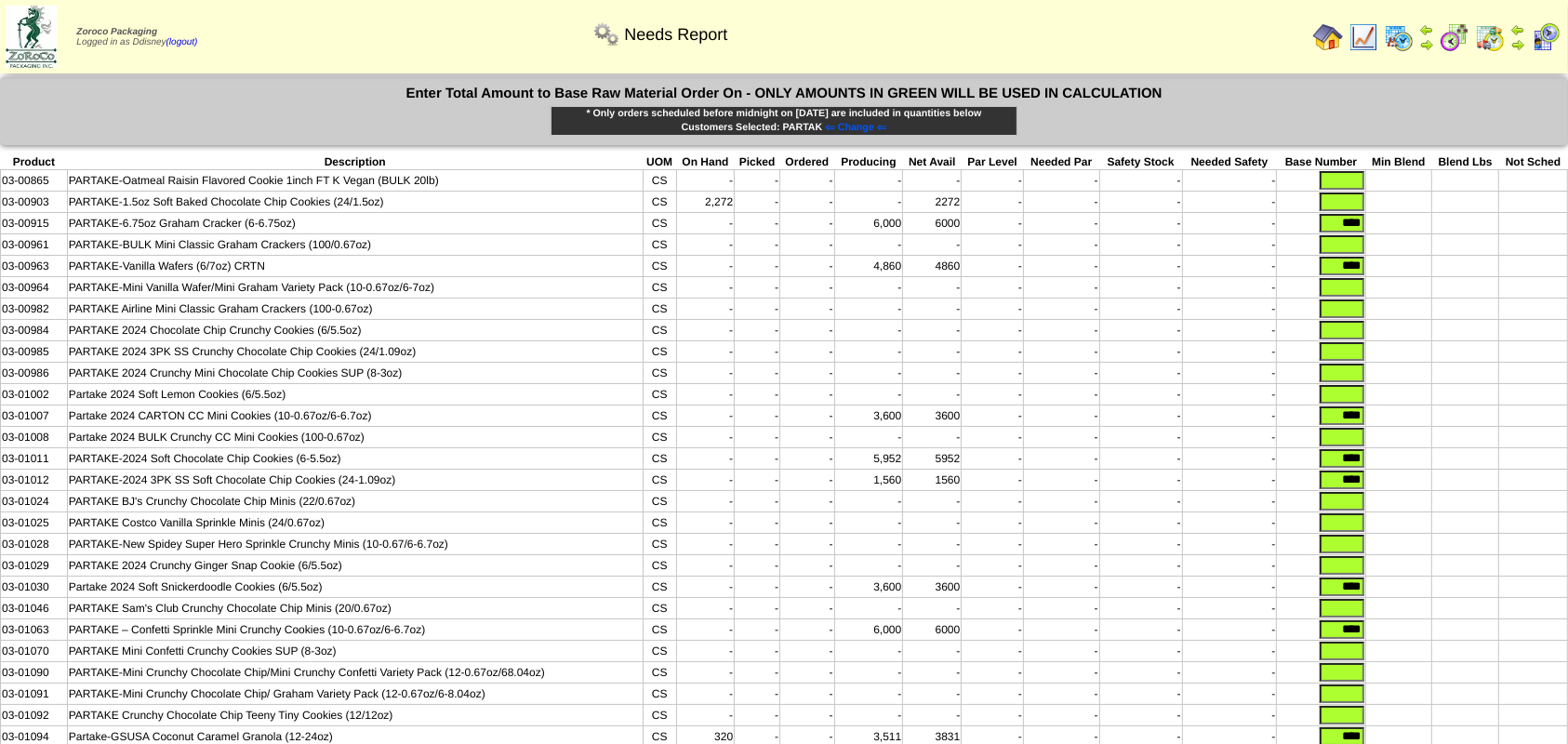 click on "PARTAKE 2024 Crunchy Mini Chocolate Chip Cookies SUP (8-3oz)" at bounding box center [354, 373] 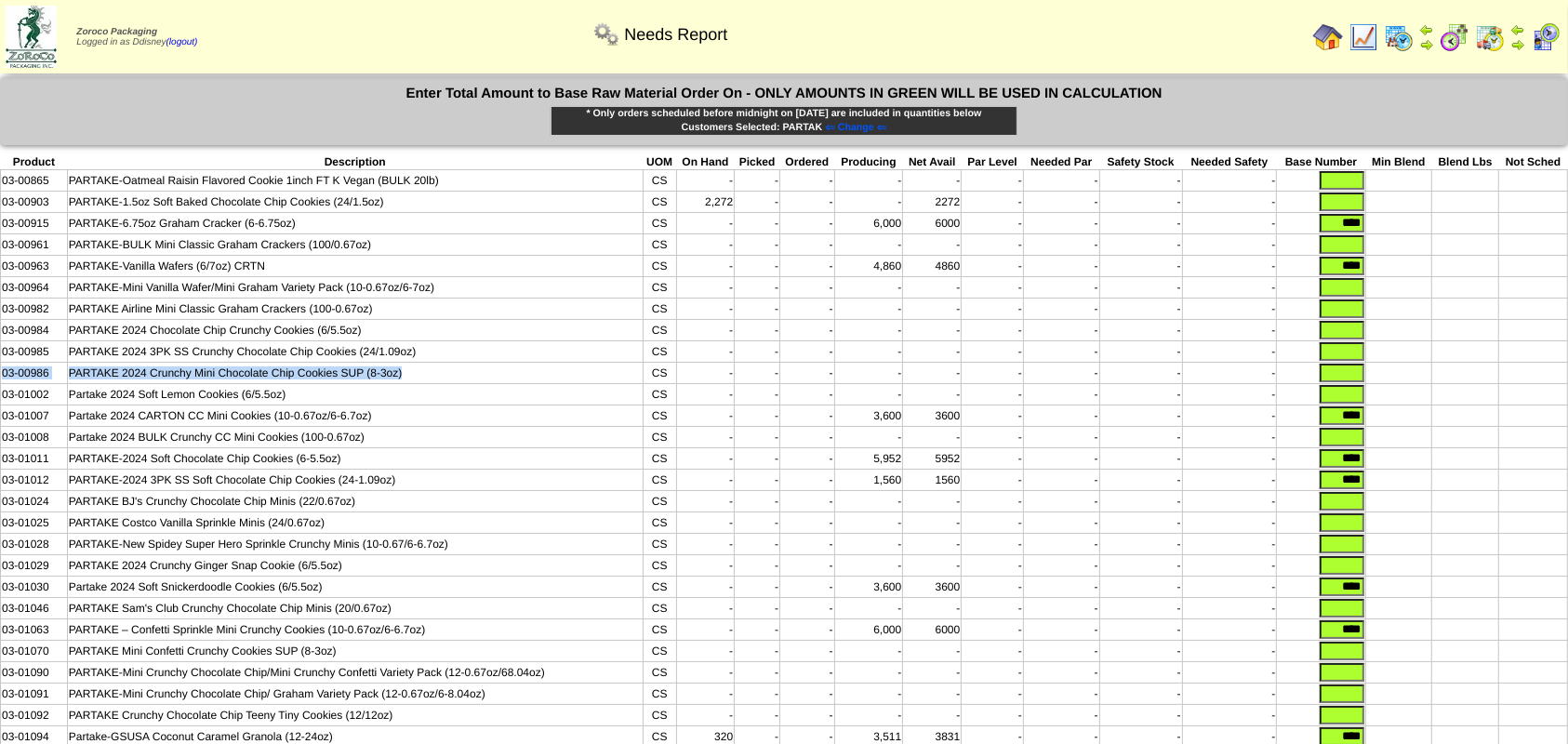 drag, startPoint x: 432, startPoint y: 375, endPoint x: 0, endPoint y: 380, distance: 432.0289 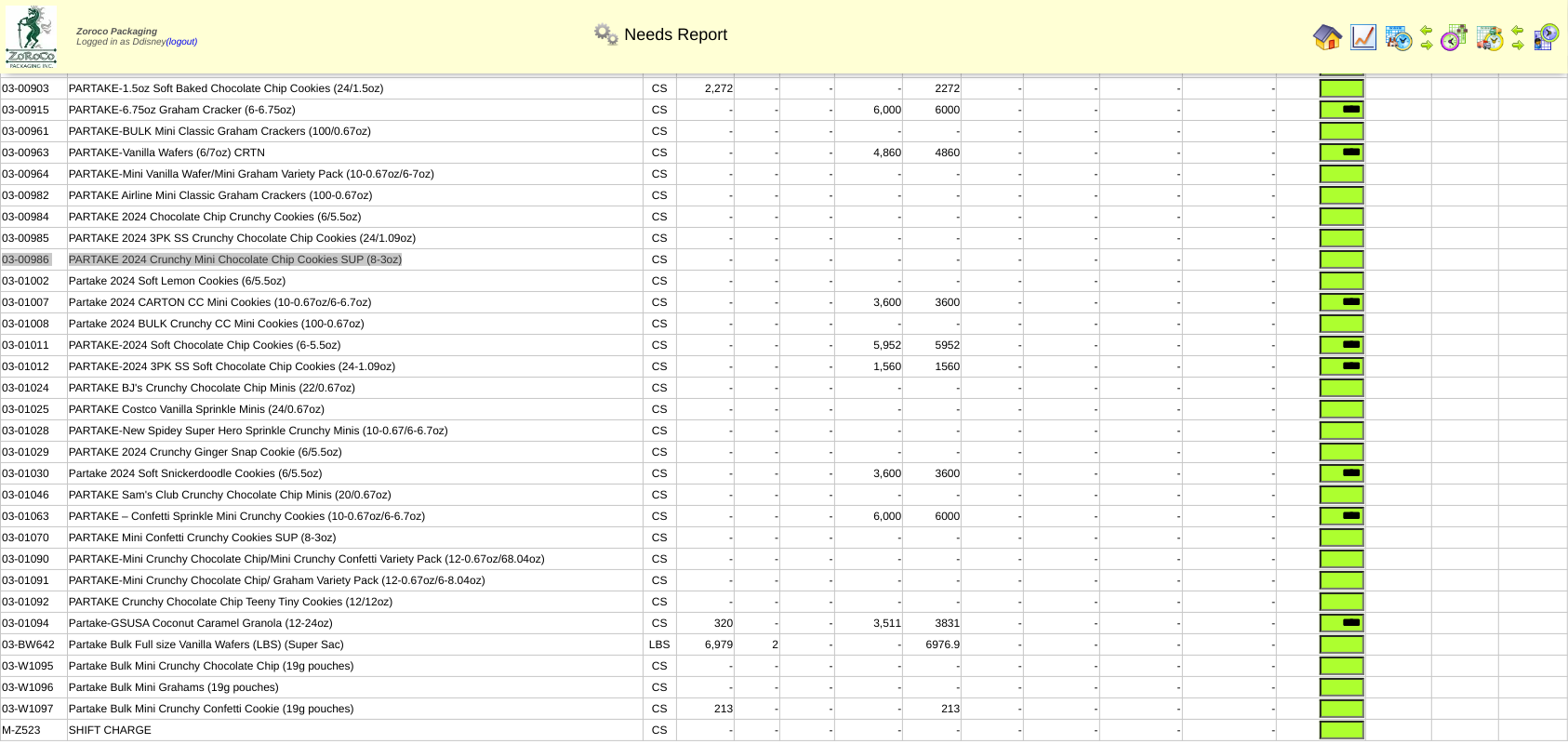 scroll, scrollTop: 74, scrollLeft: 0, axis: vertical 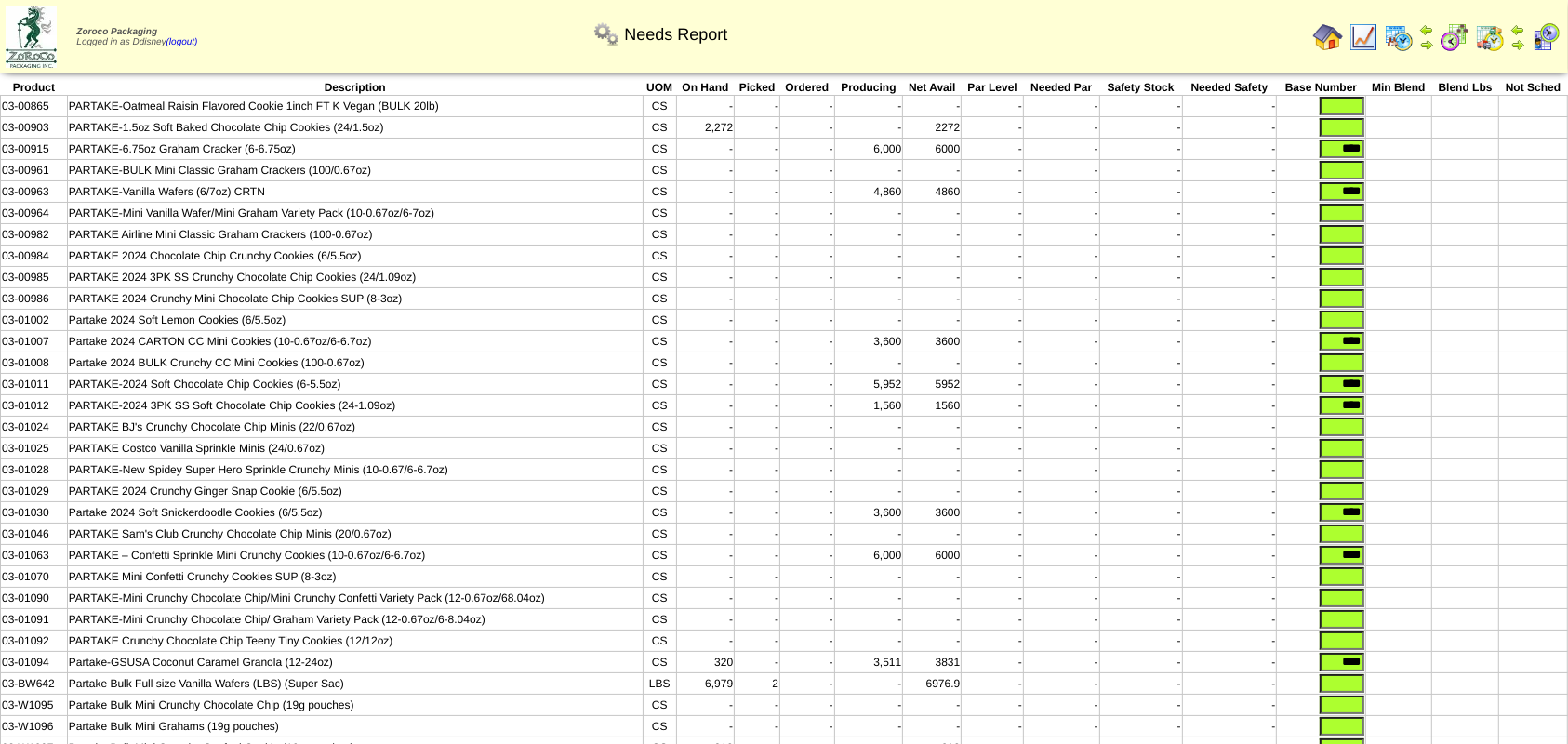 click on "PARTAKE Mini Confetti Crunchy Cookies SUP (8‐3oz)" at bounding box center (354, 577) 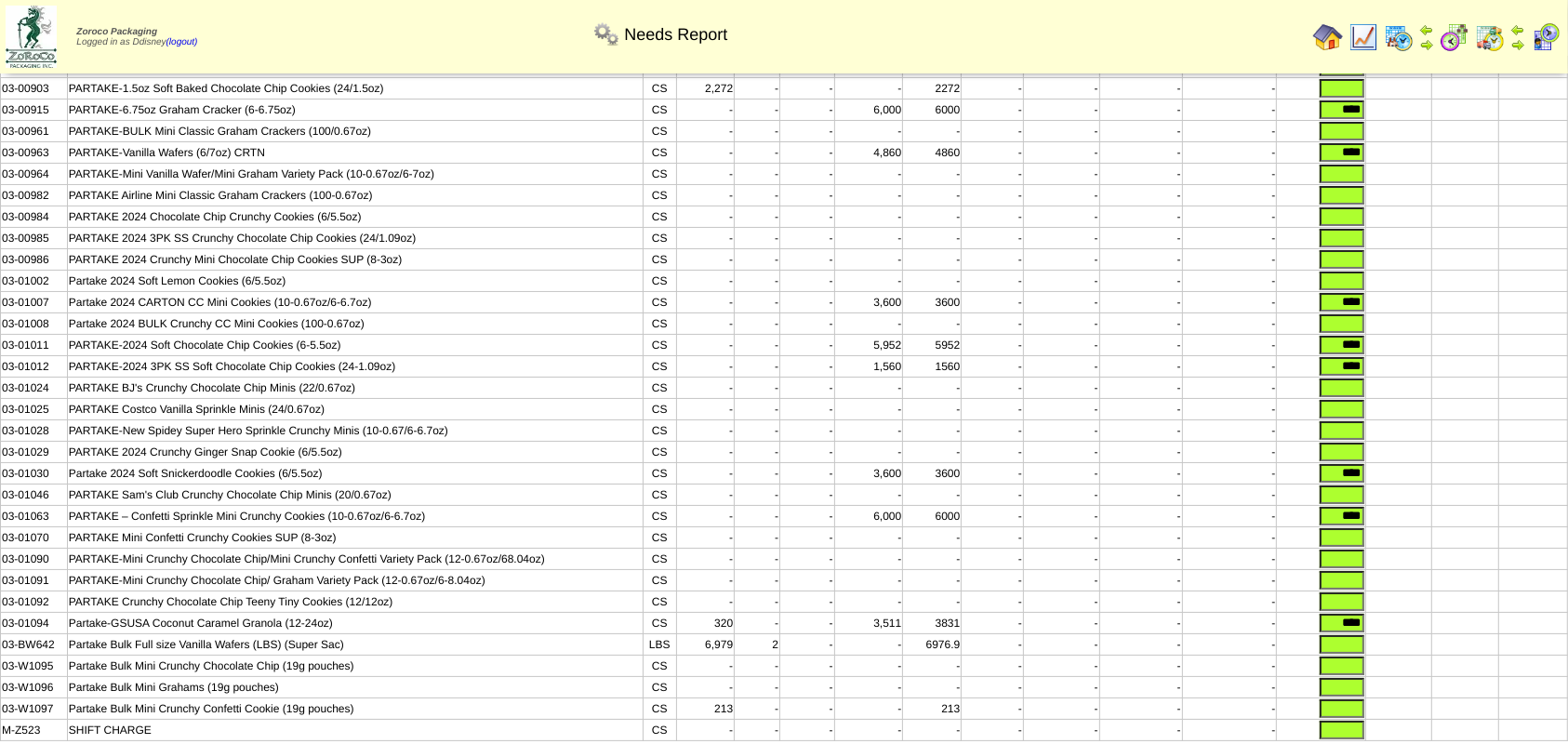 scroll, scrollTop: 74, scrollLeft: 0, axis: vertical 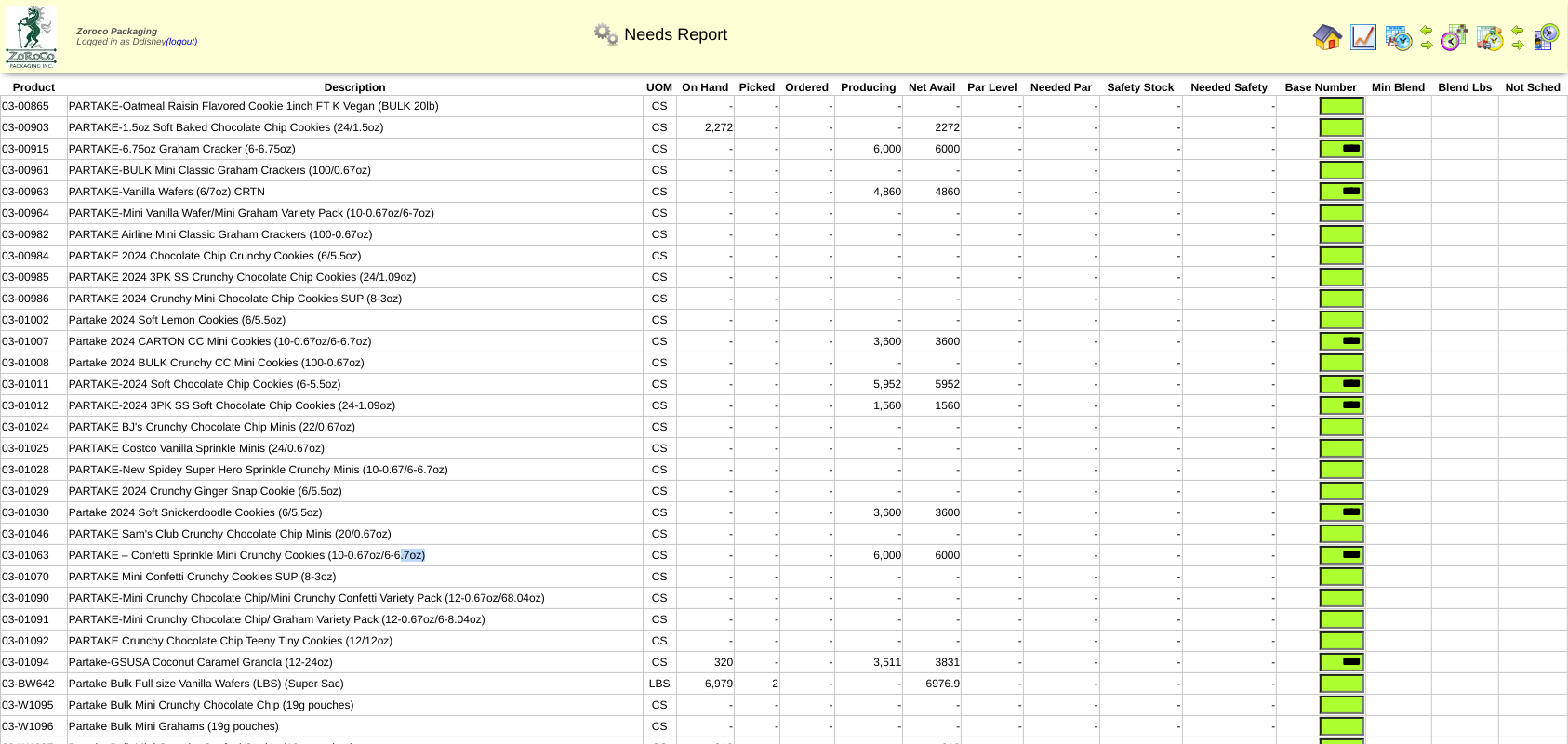 drag, startPoint x: 436, startPoint y: 563, endPoint x: 402, endPoint y: 565, distance: 34.058773 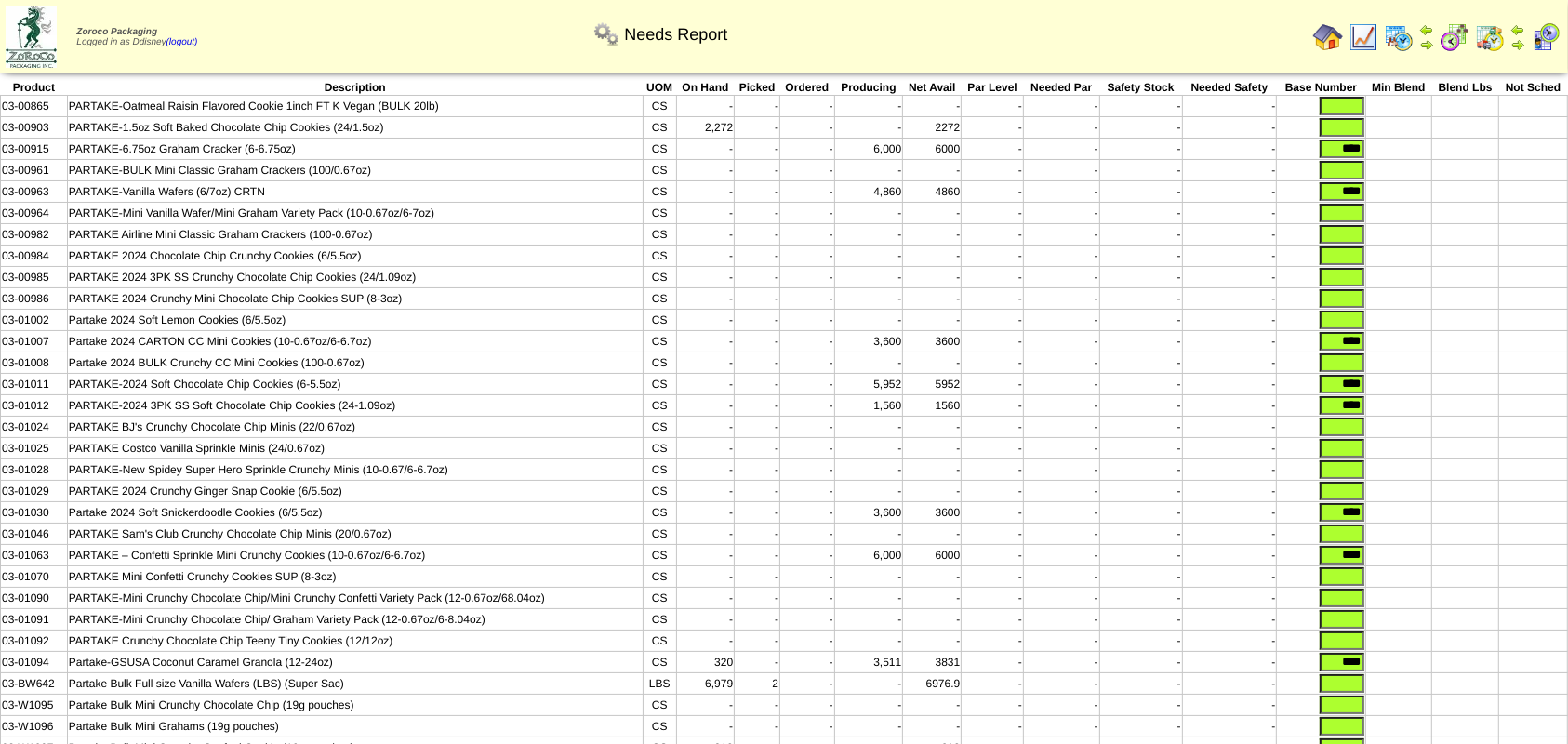 click on "PARTAKE Mini Confetti Crunchy Cookies SUP (8‐3oz)" at bounding box center (354, 577) 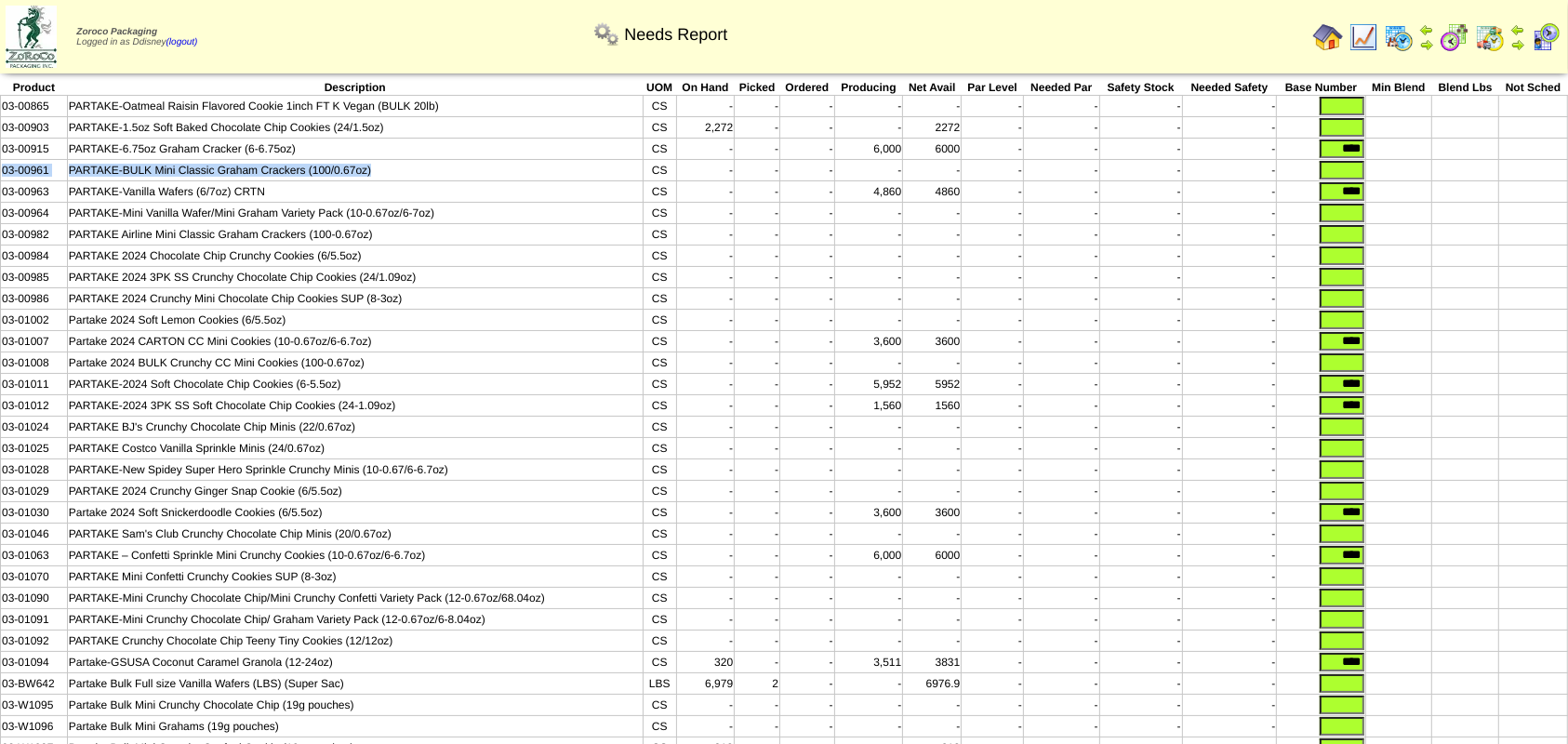 drag, startPoint x: 392, startPoint y: 169, endPoint x: 0, endPoint y: 175, distance: 392.04592 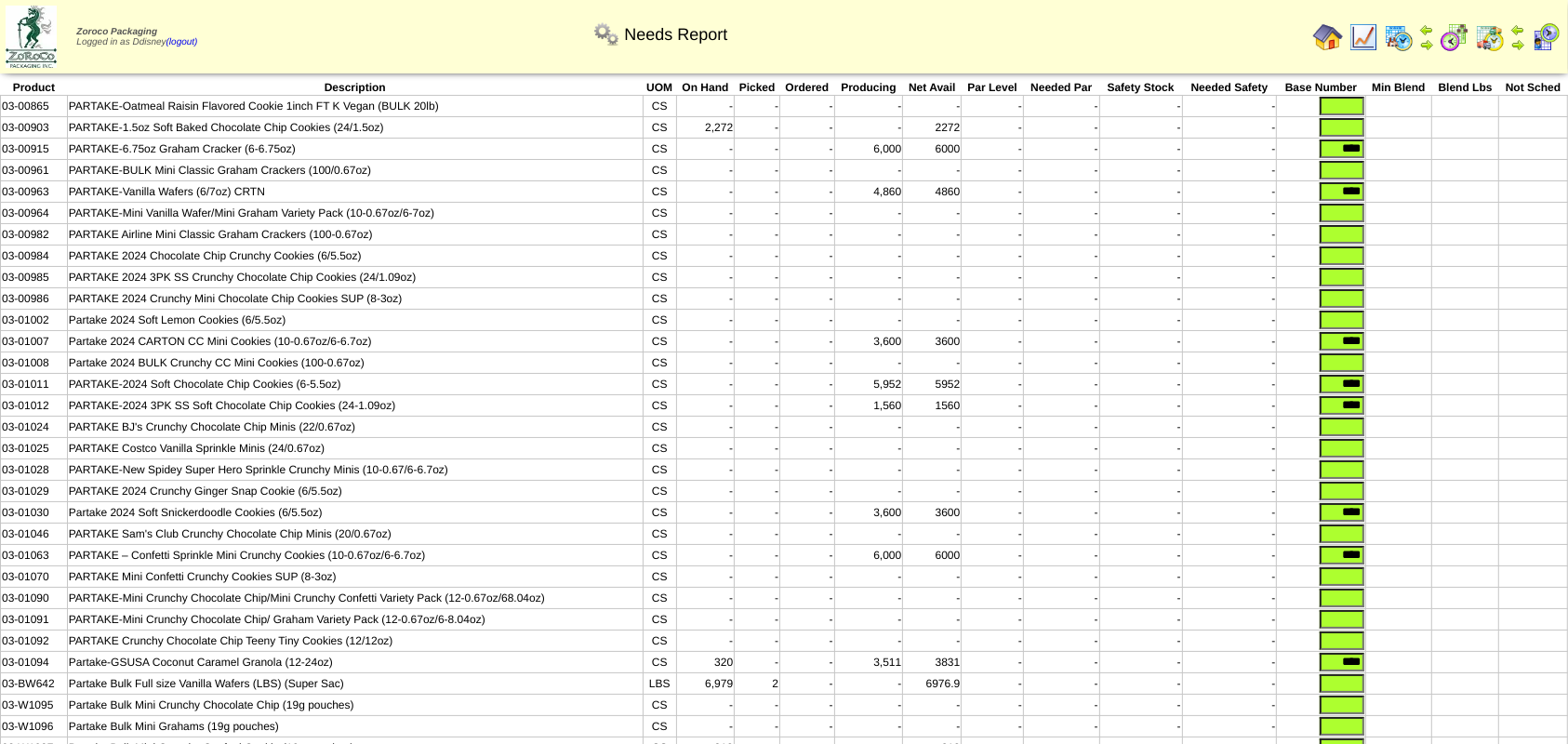 click on "PARTAKE 2024 Crunchy Mini Chocolate Chip Cookies SUP (8-3oz)" at bounding box center (354, 299) 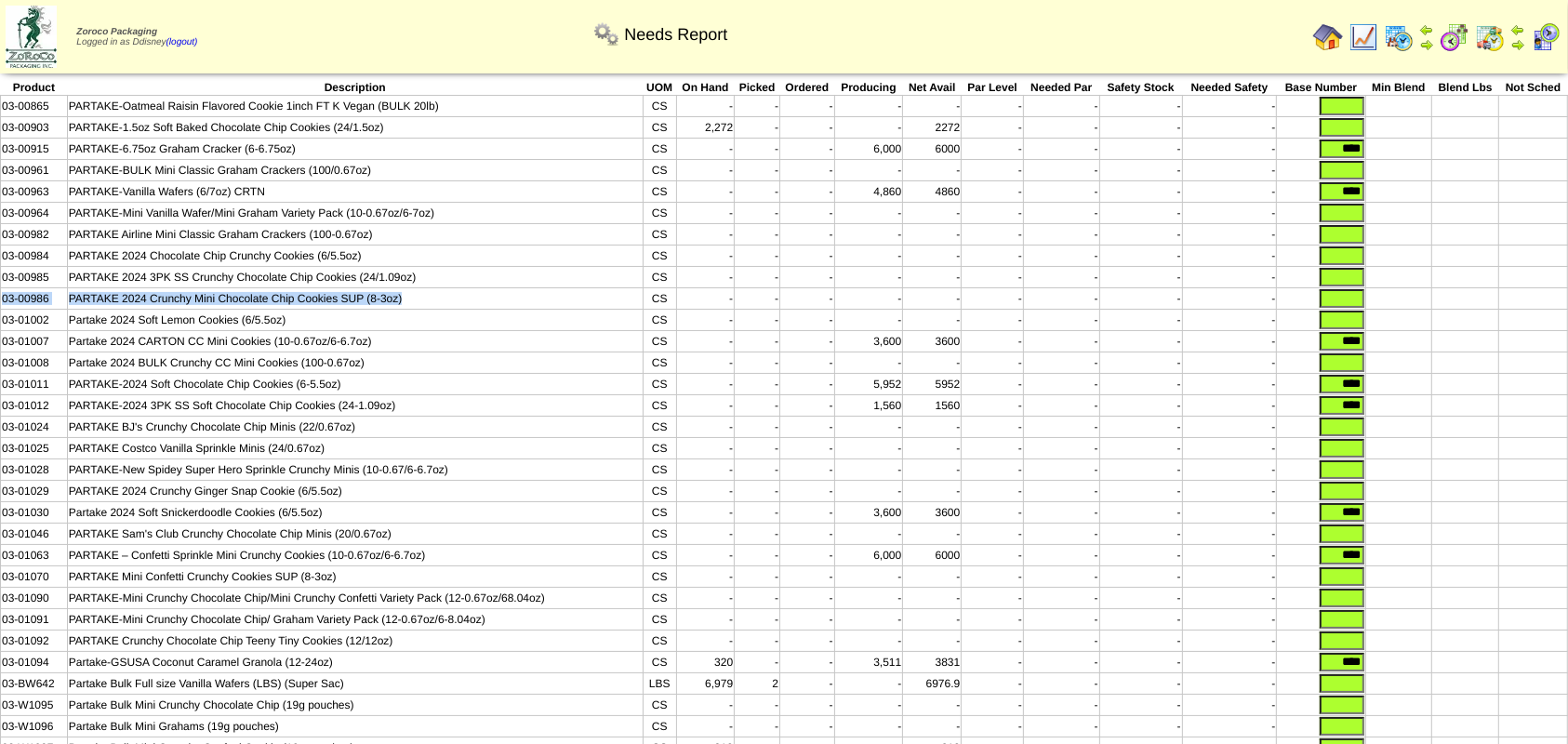drag, startPoint x: 405, startPoint y: 299, endPoint x: 0, endPoint y: 301, distance: 405.00494 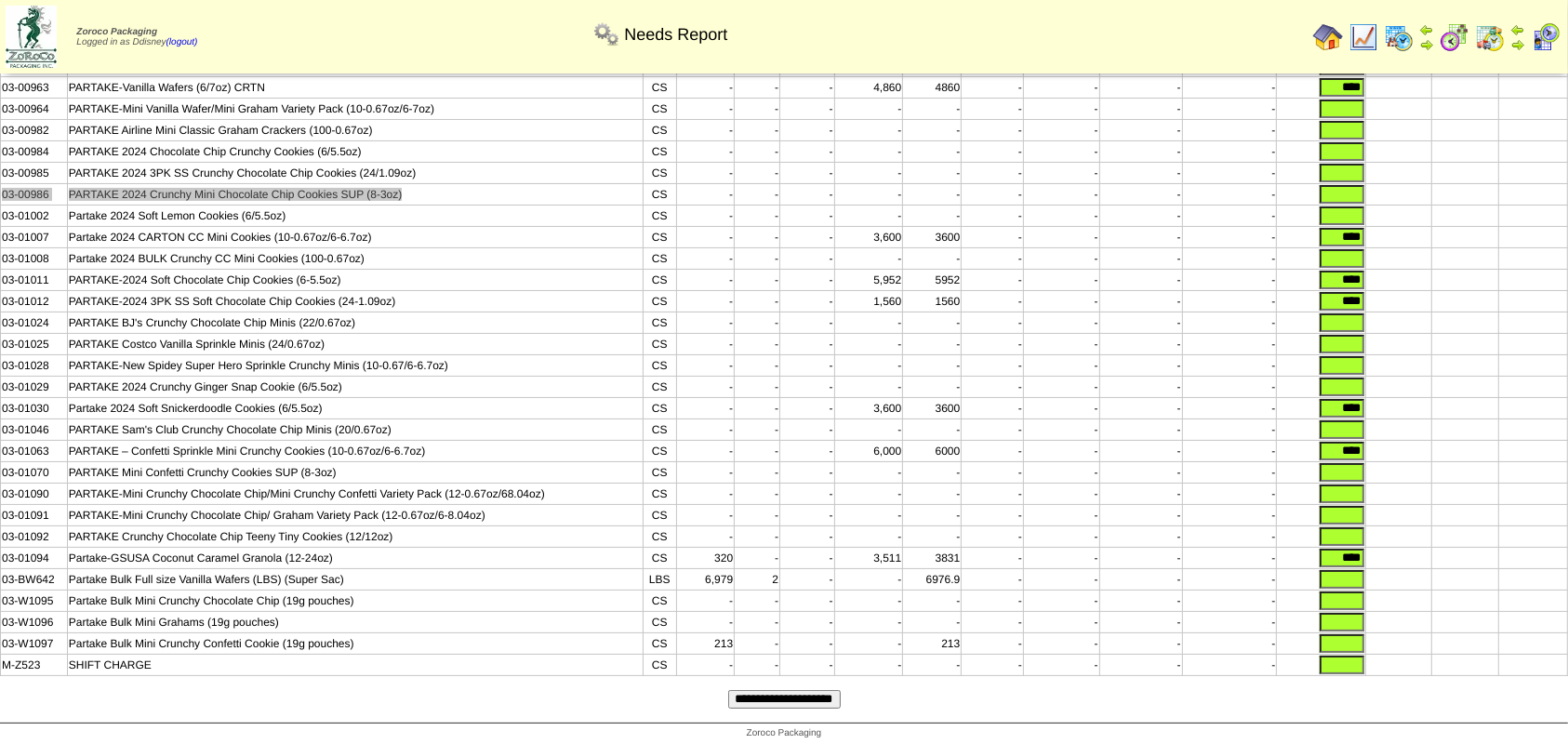 scroll, scrollTop: 199, scrollLeft: 0, axis: vertical 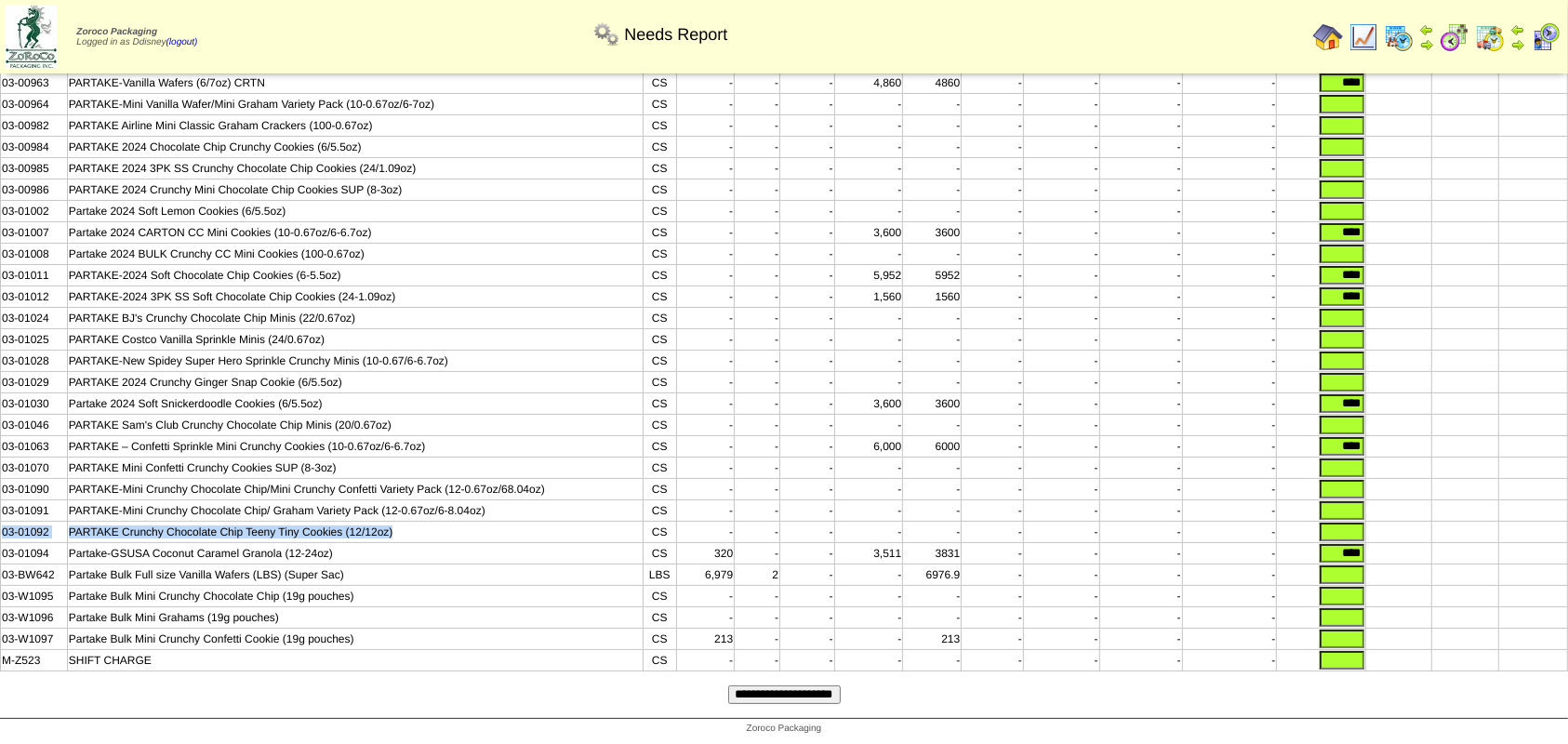 drag, startPoint x: 408, startPoint y: 530, endPoint x: 0, endPoint y: 532, distance: 408.0049 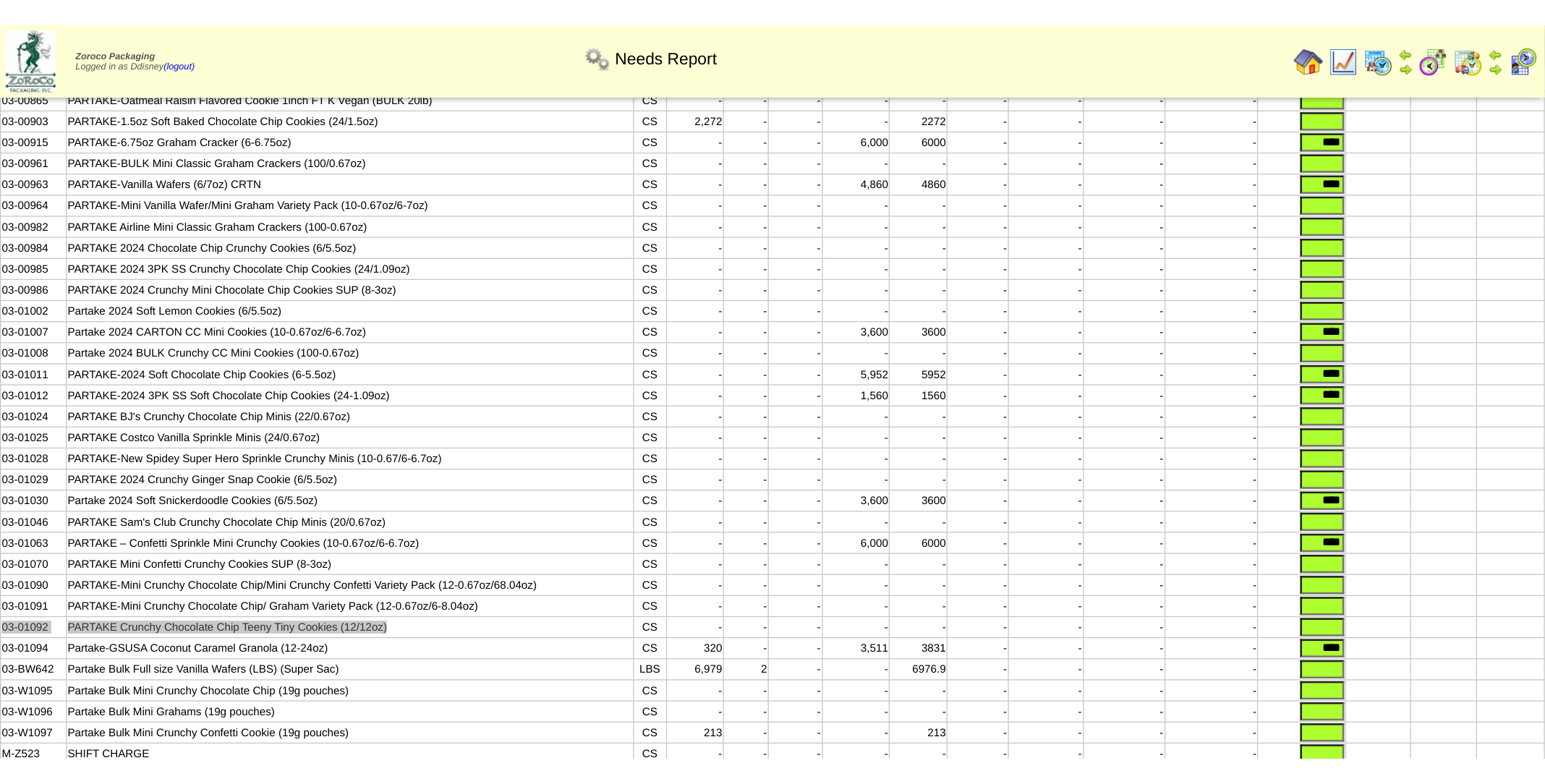 scroll, scrollTop: 0, scrollLeft: 0, axis: both 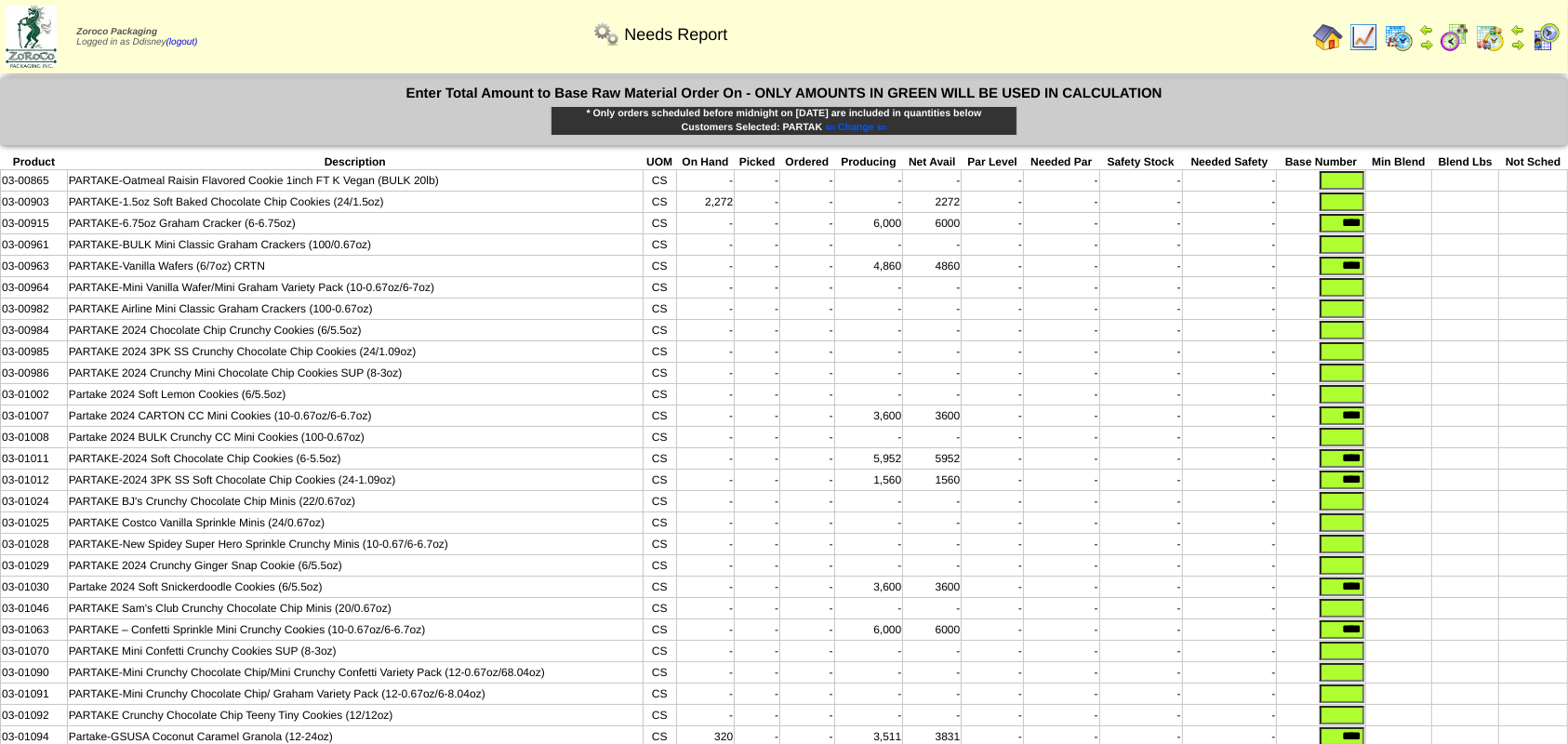 click on "PARTAKE-1.5oz Soft Baked Chocolate Chip Cookies (24/1.5oz)" at bounding box center (354, 202) 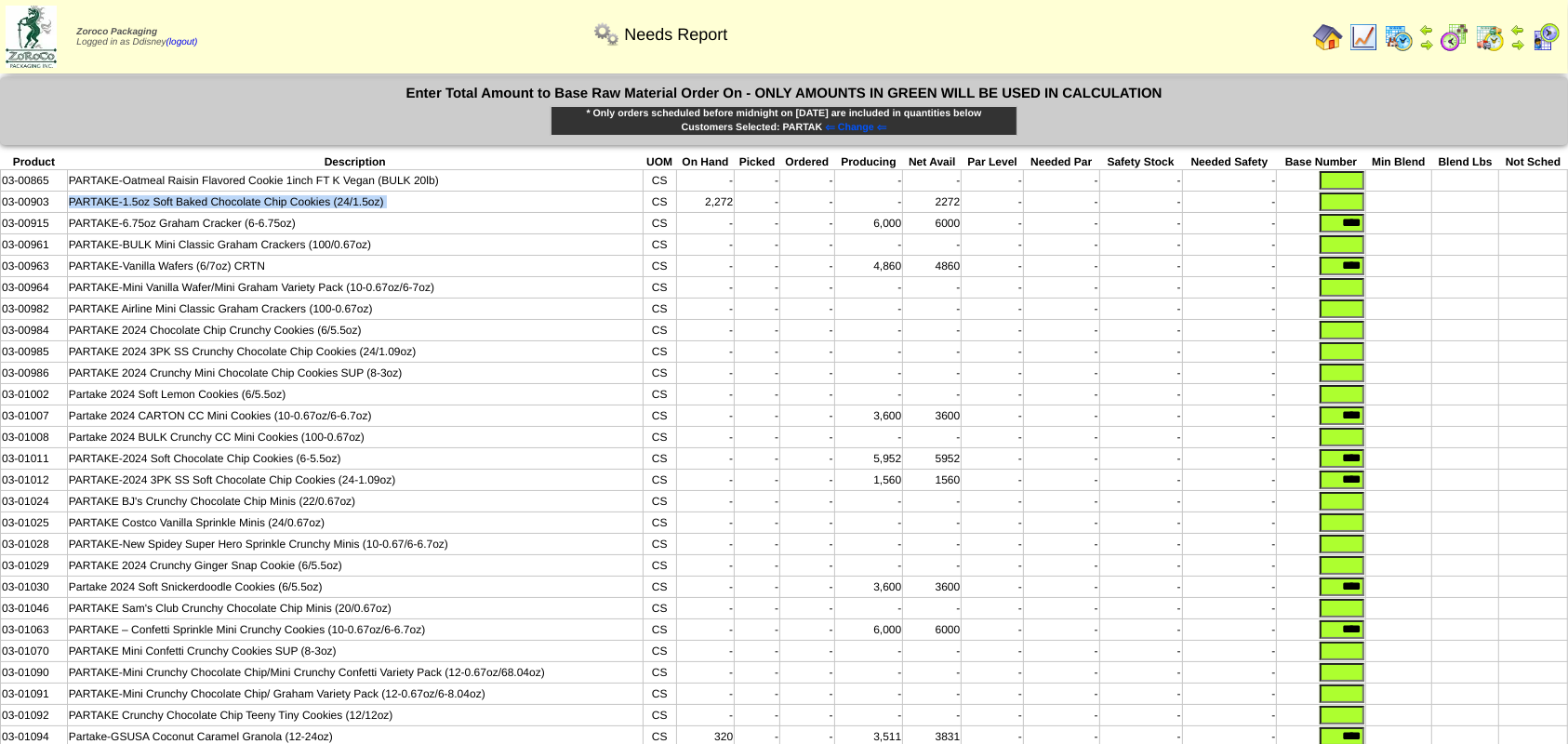 click on "PARTAKE-1.5oz Soft Baked Chocolate Chip Cookies (24/1.5oz)" at bounding box center (354, 202) 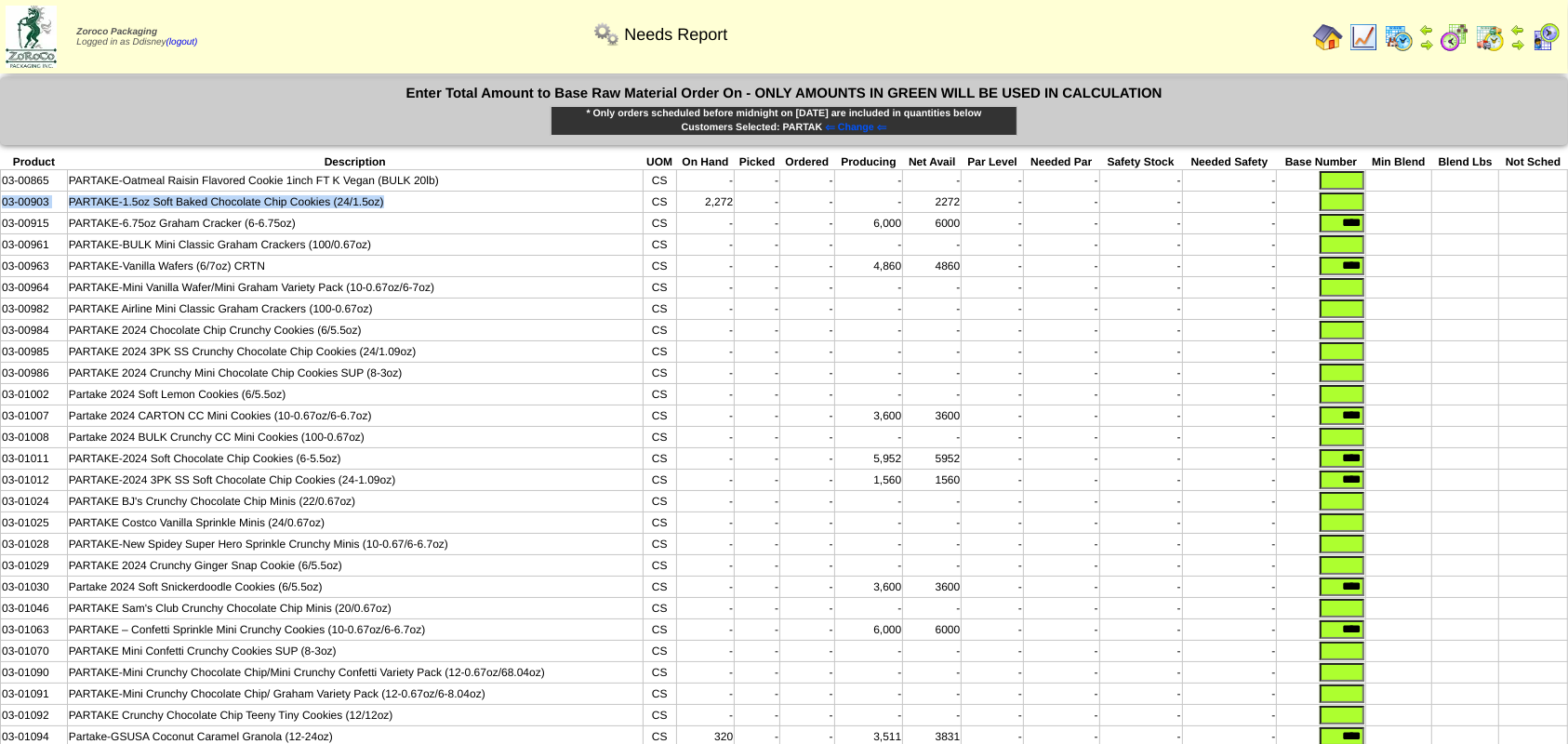 drag, startPoint x: 419, startPoint y: 199, endPoint x: 0, endPoint y: 197, distance: 419.00477 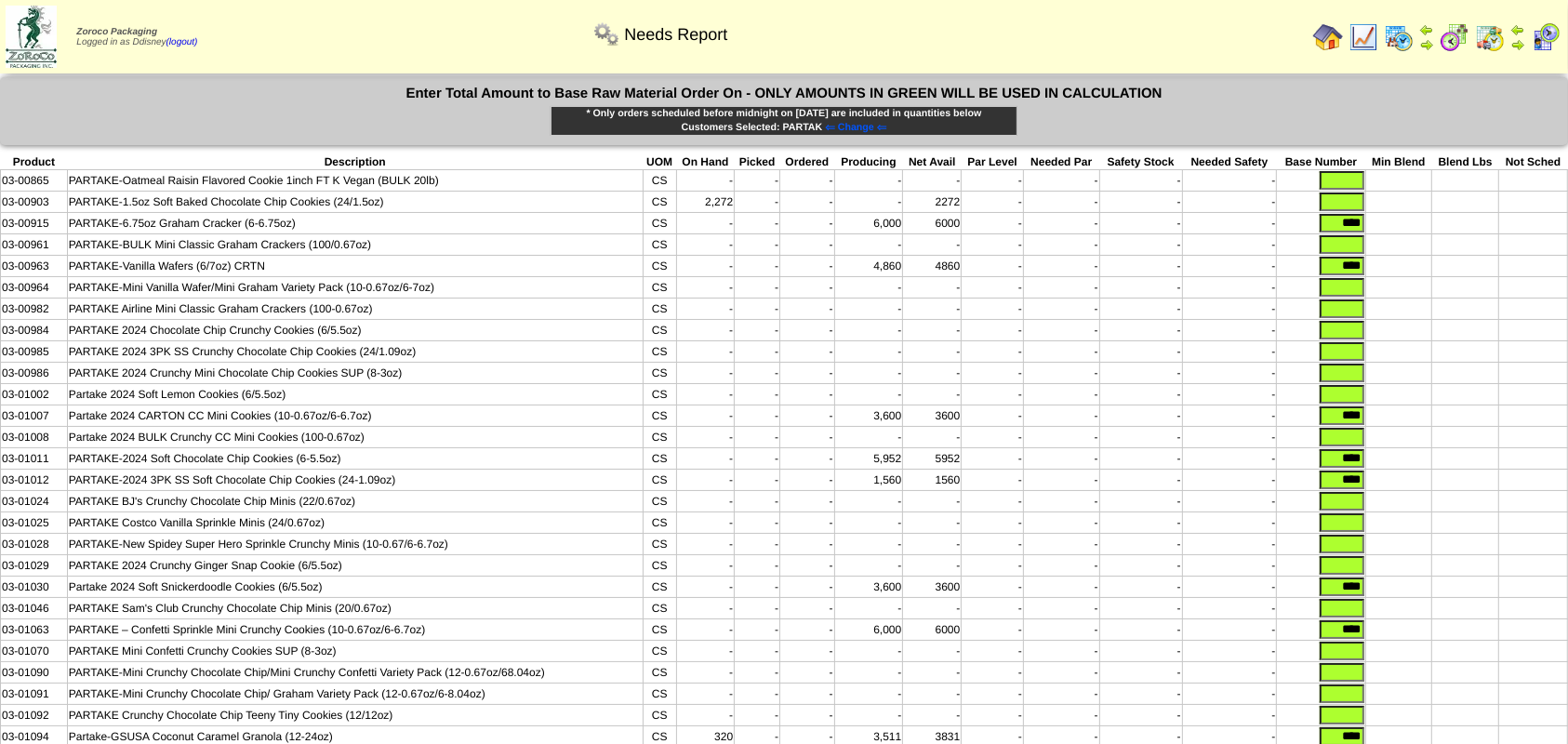 click on "PARTAKE-Vanilla Wafers (6/7oz) CRTN" at bounding box center (354, 266) 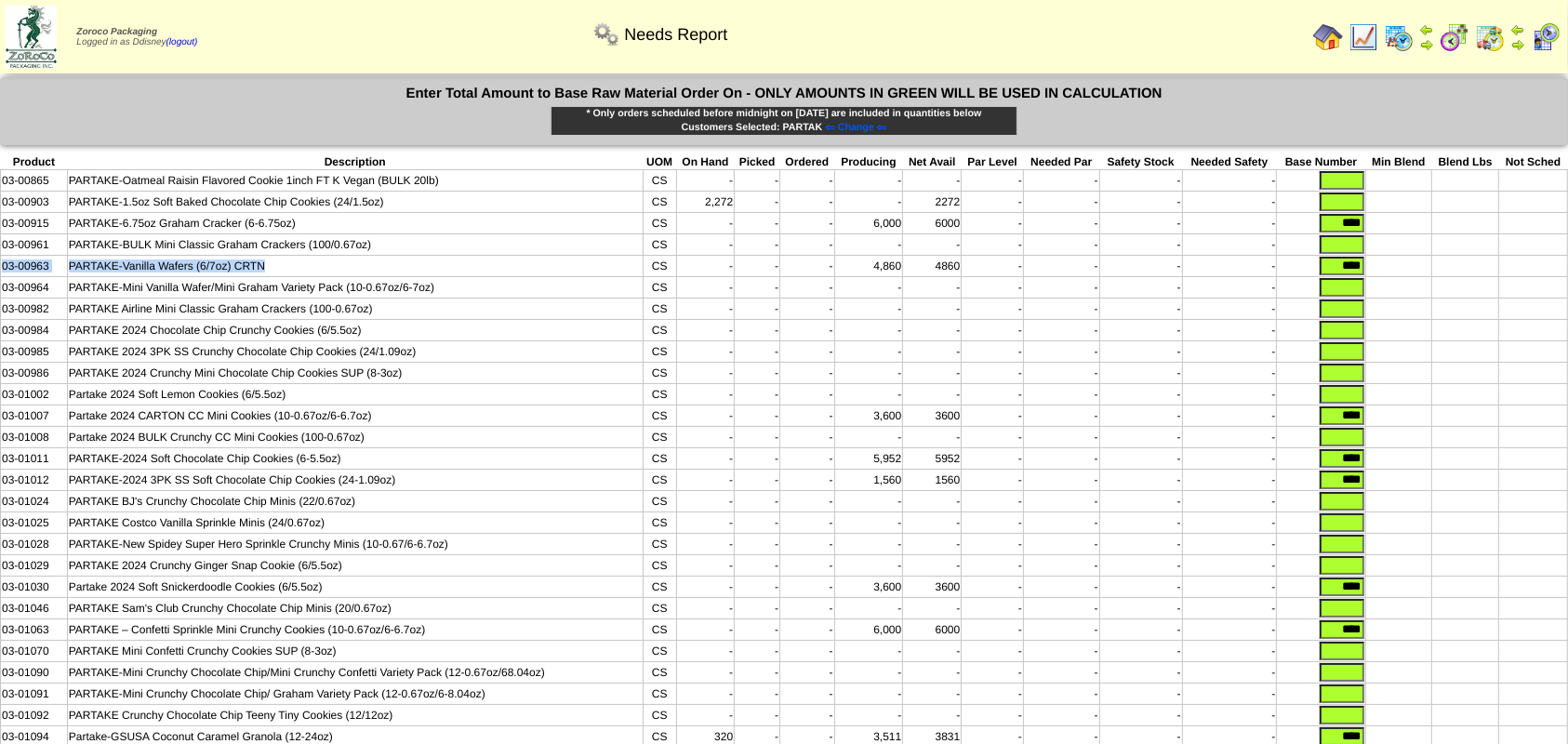 drag, startPoint x: 277, startPoint y: 264, endPoint x: 0, endPoint y: 272, distance: 277.1155 